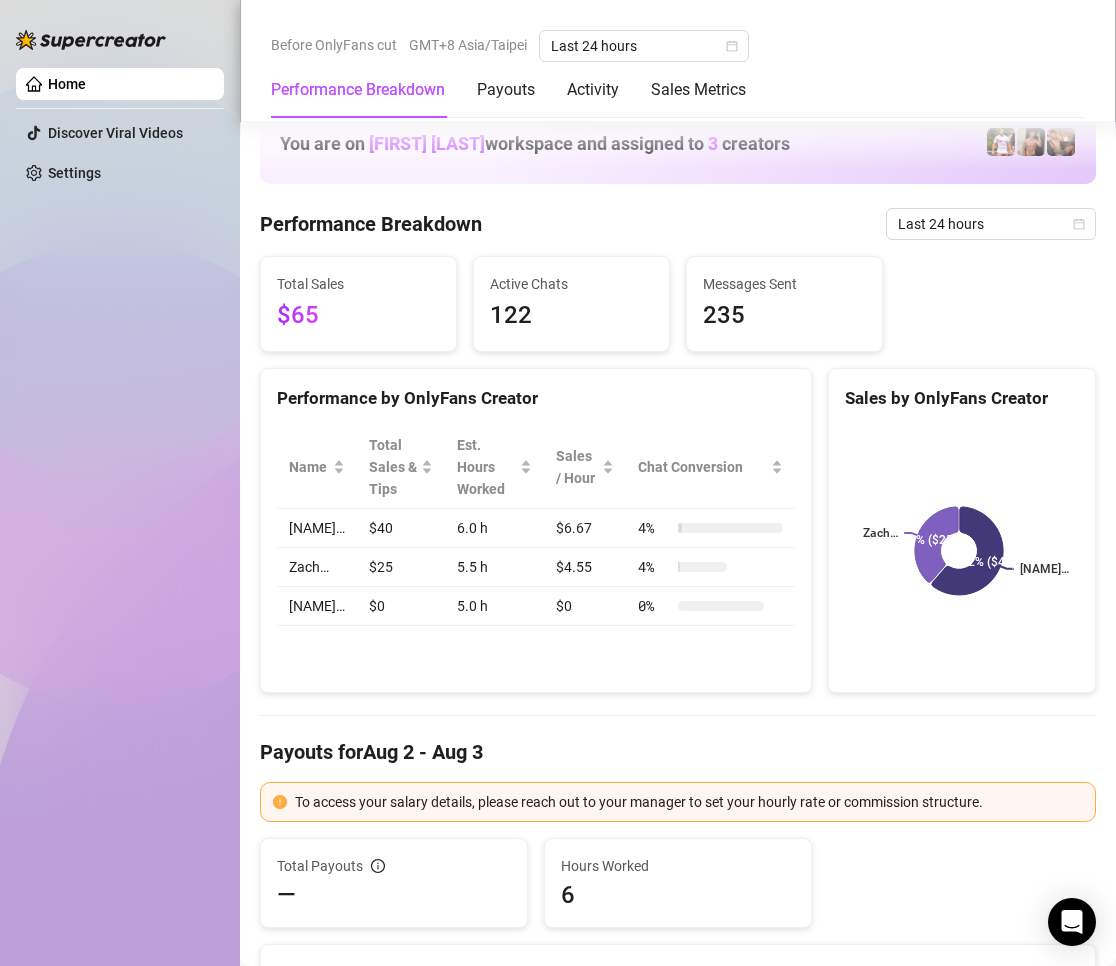 scroll, scrollTop: 0, scrollLeft: 0, axis: both 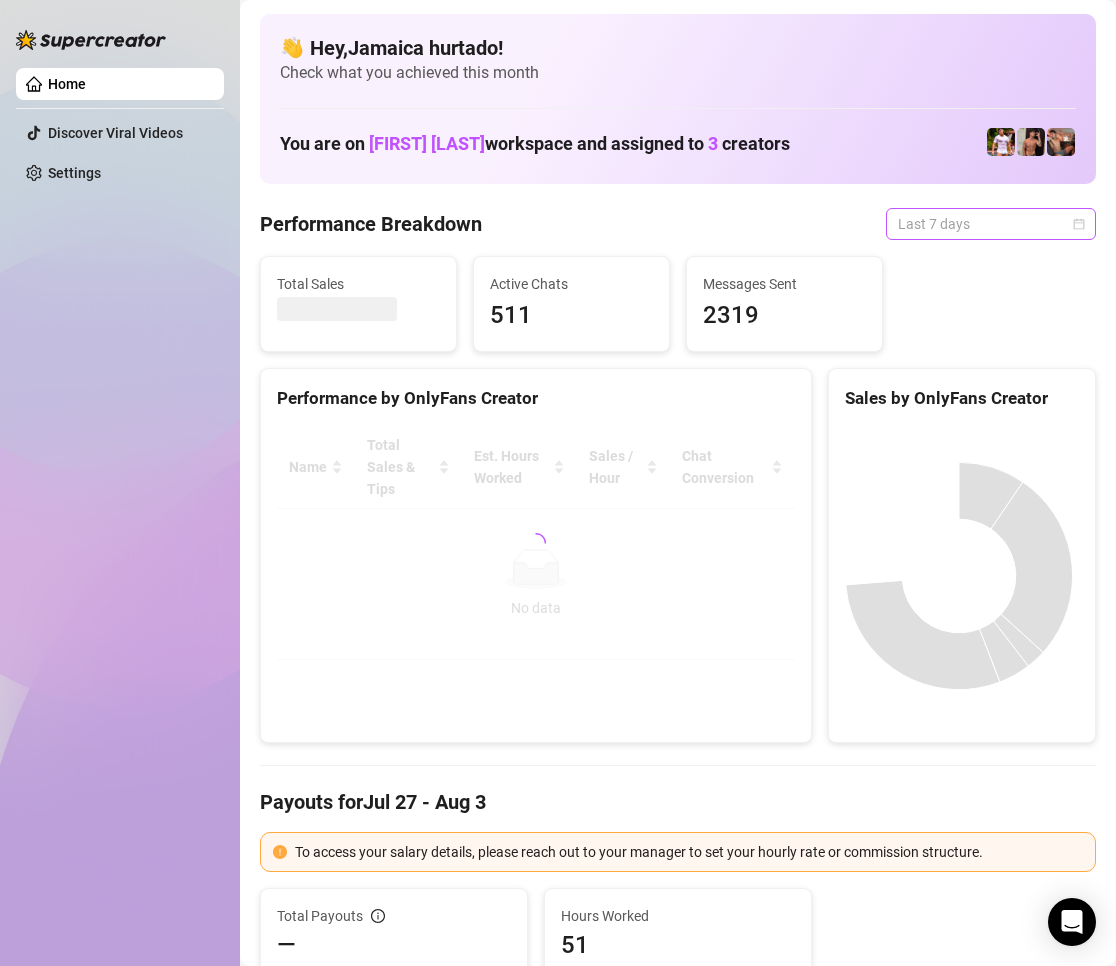 click on "Last 7 days" at bounding box center (991, 224) 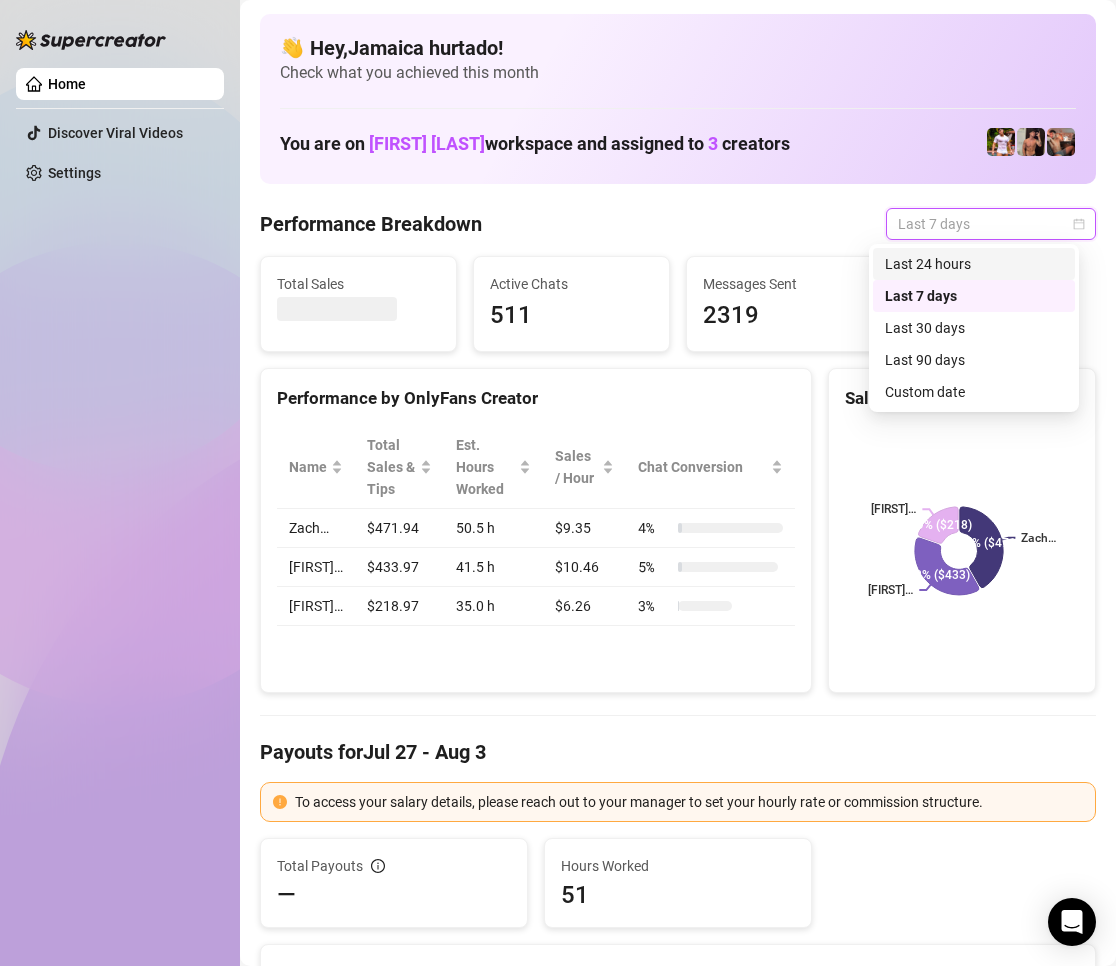 drag, startPoint x: 978, startPoint y: 259, endPoint x: 965, endPoint y: 310, distance: 52.63079 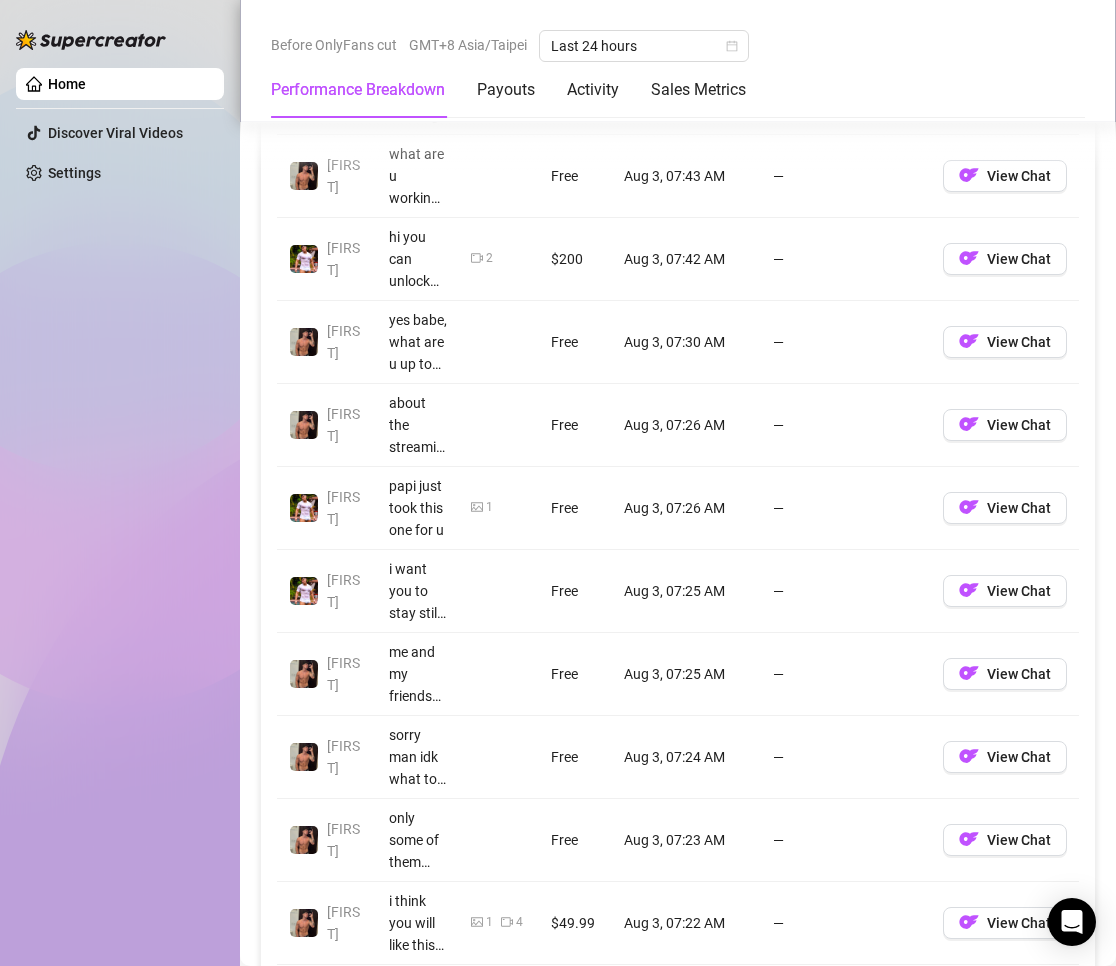 scroll, scrollTop: 1600, scrollLeft: 0, axis: vertical 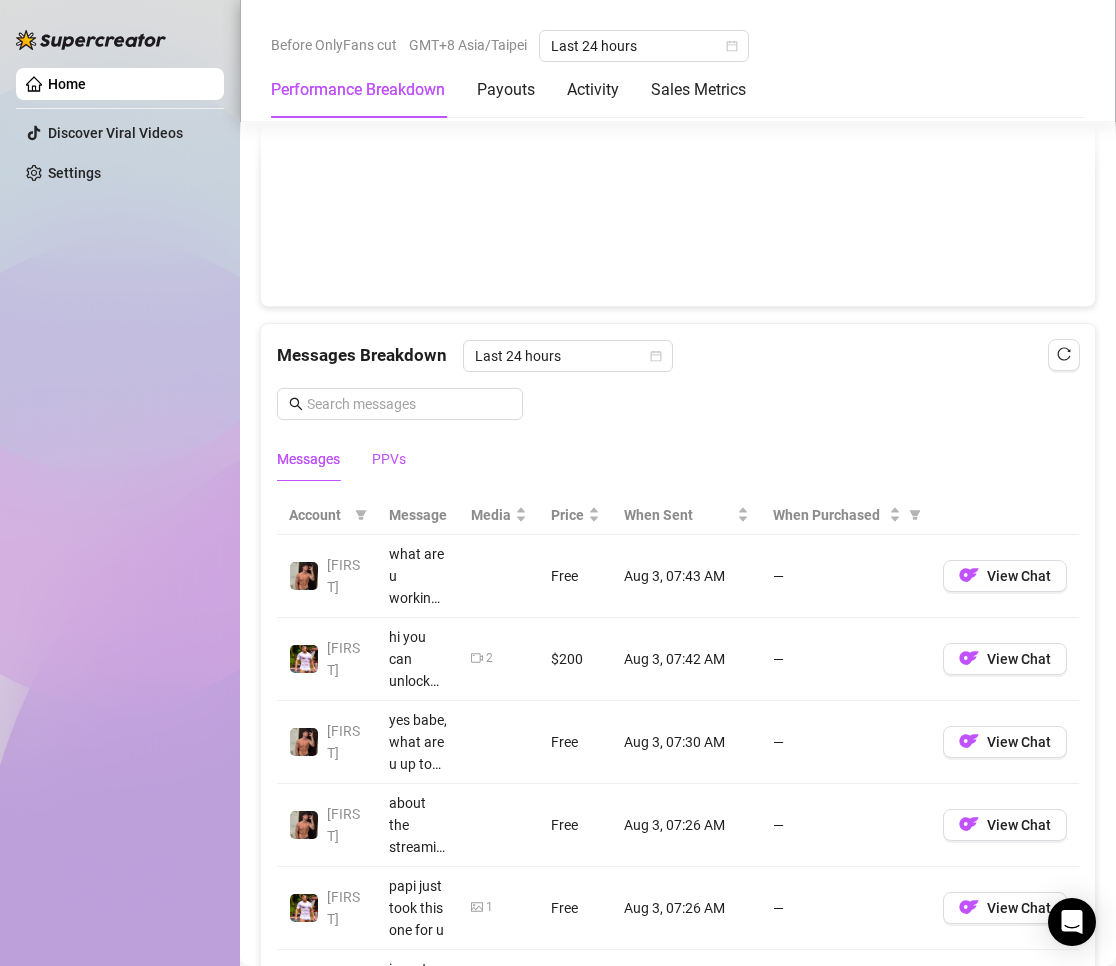 click on "PPVs" at bounding box center [389, 459] 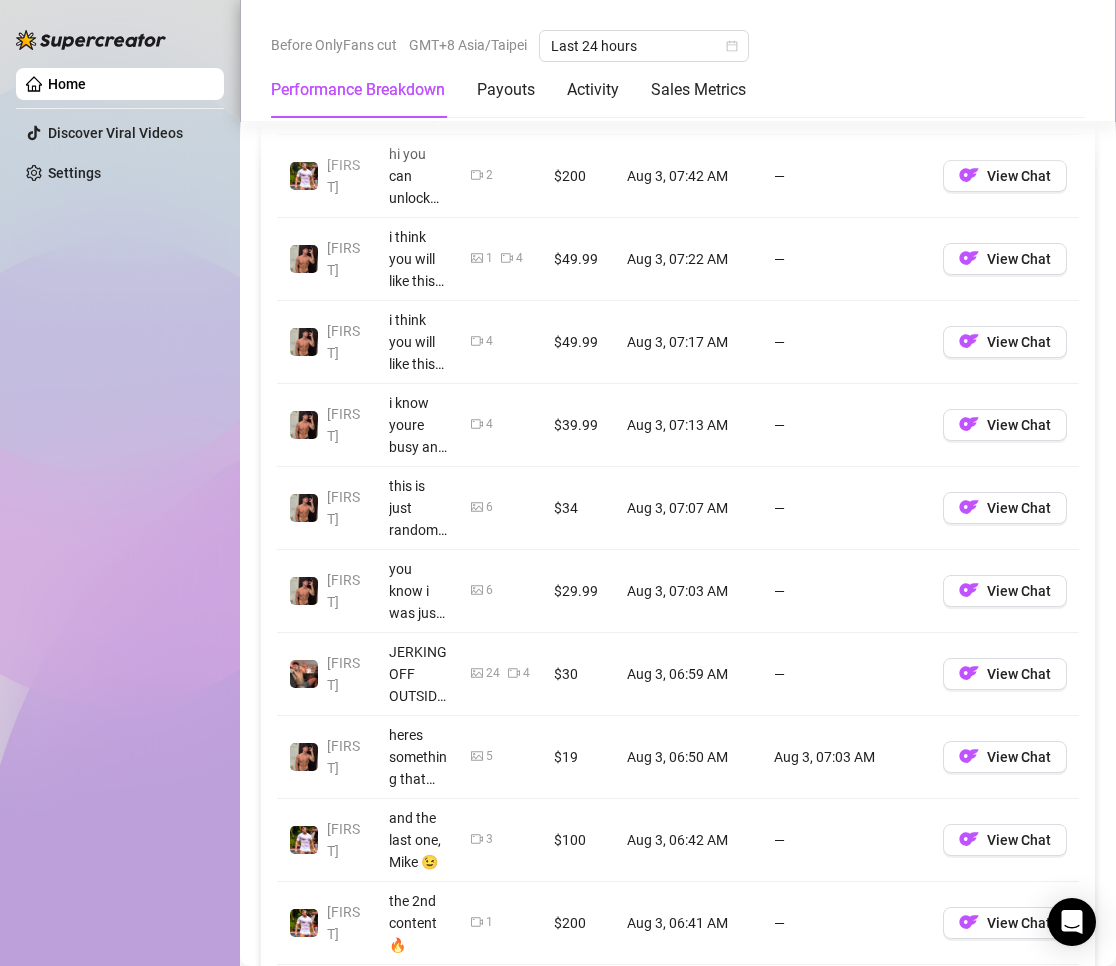 scroll, scrollTop: 2100, scrollLeft: 0, axis: vertical 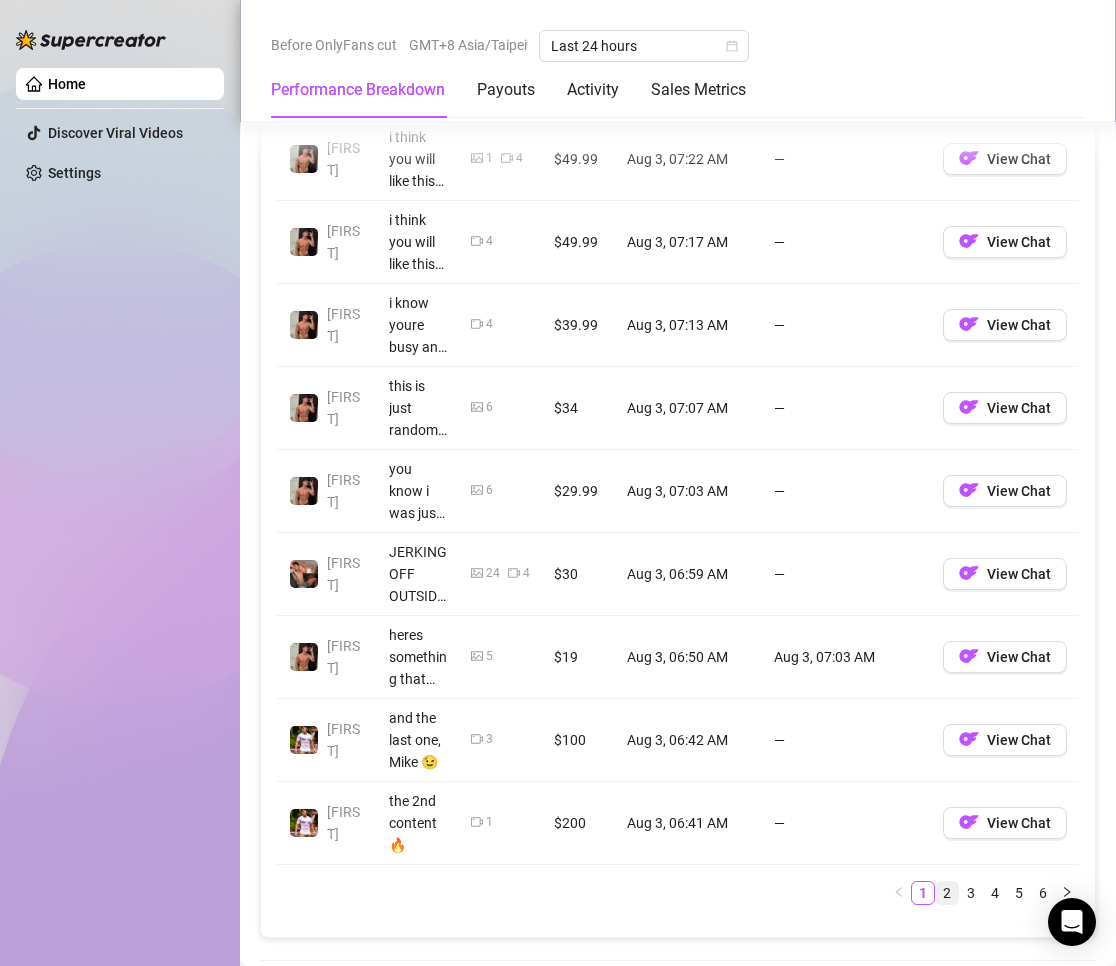 click on "2" at bounding box center (947, 893) 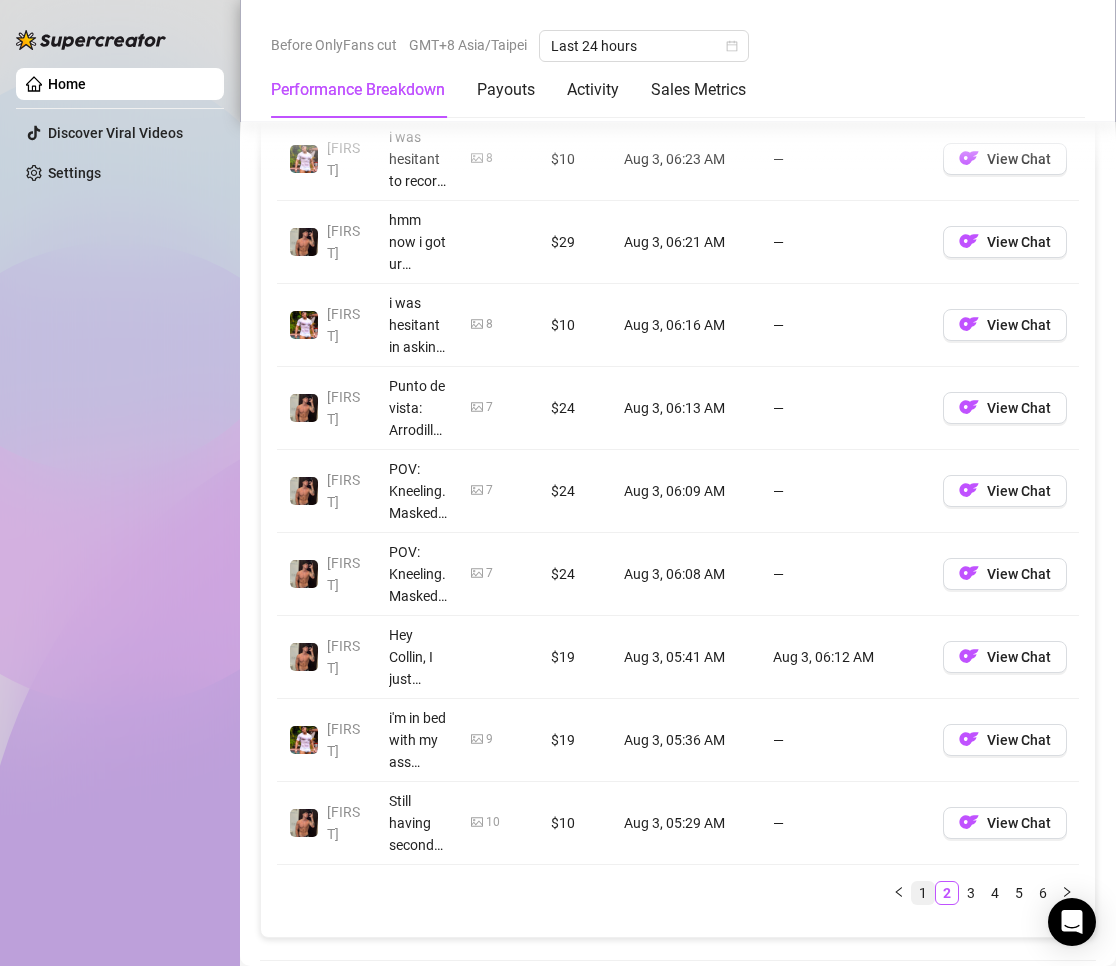 click on "1" at bounding box center [923, 893] 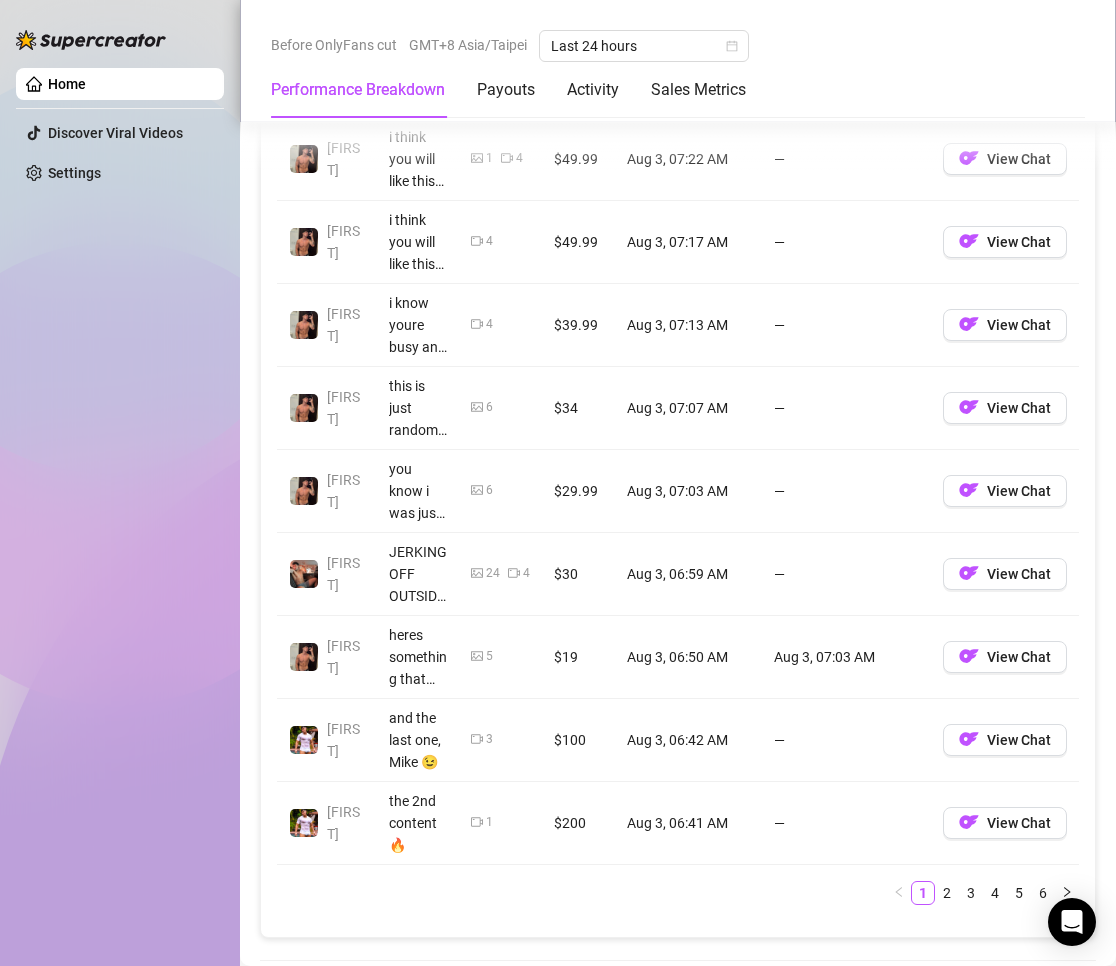 drag, startPoint x: 929, startPoint y: 917, endPoint x: 913, endPoint y: 880, distance: 40.311287 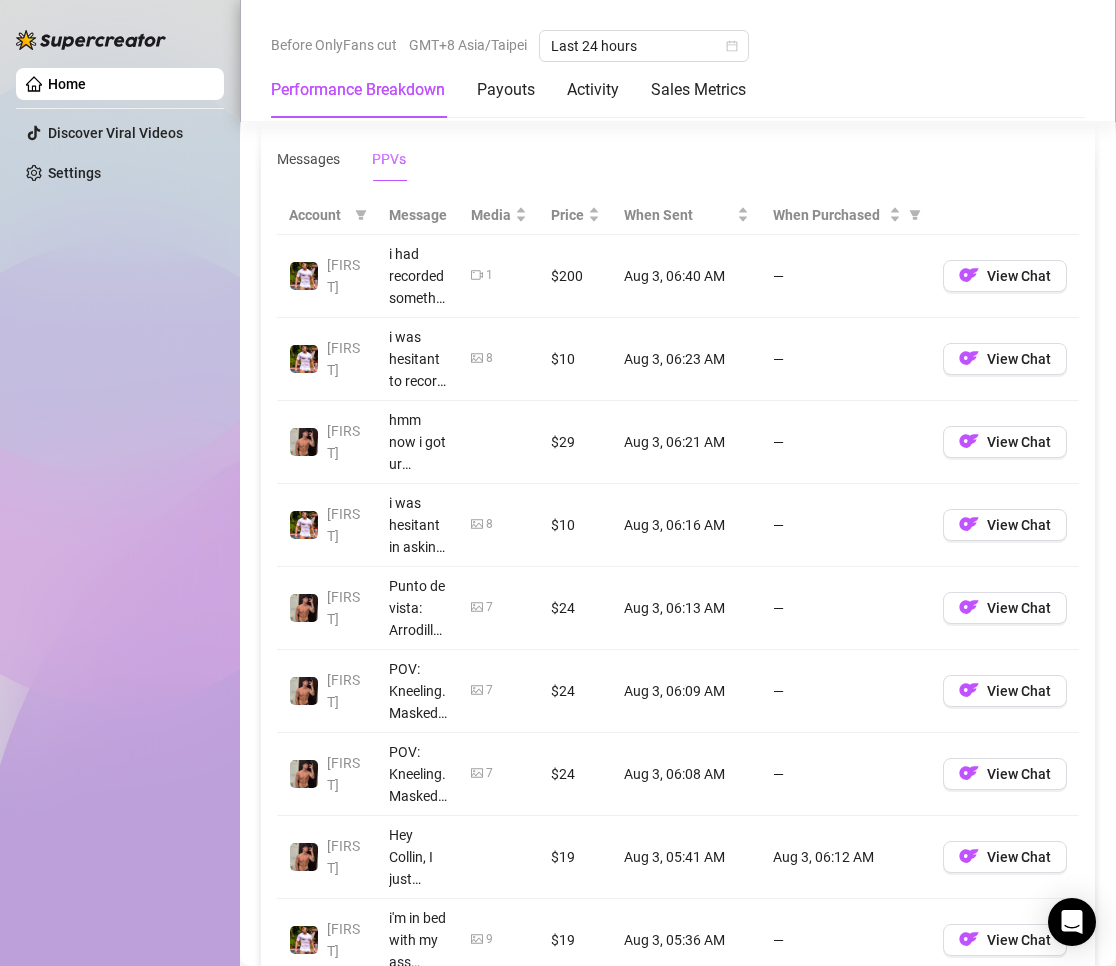 scroll, scrollTop: 2100, scrollLeft: 0, axis: vertical 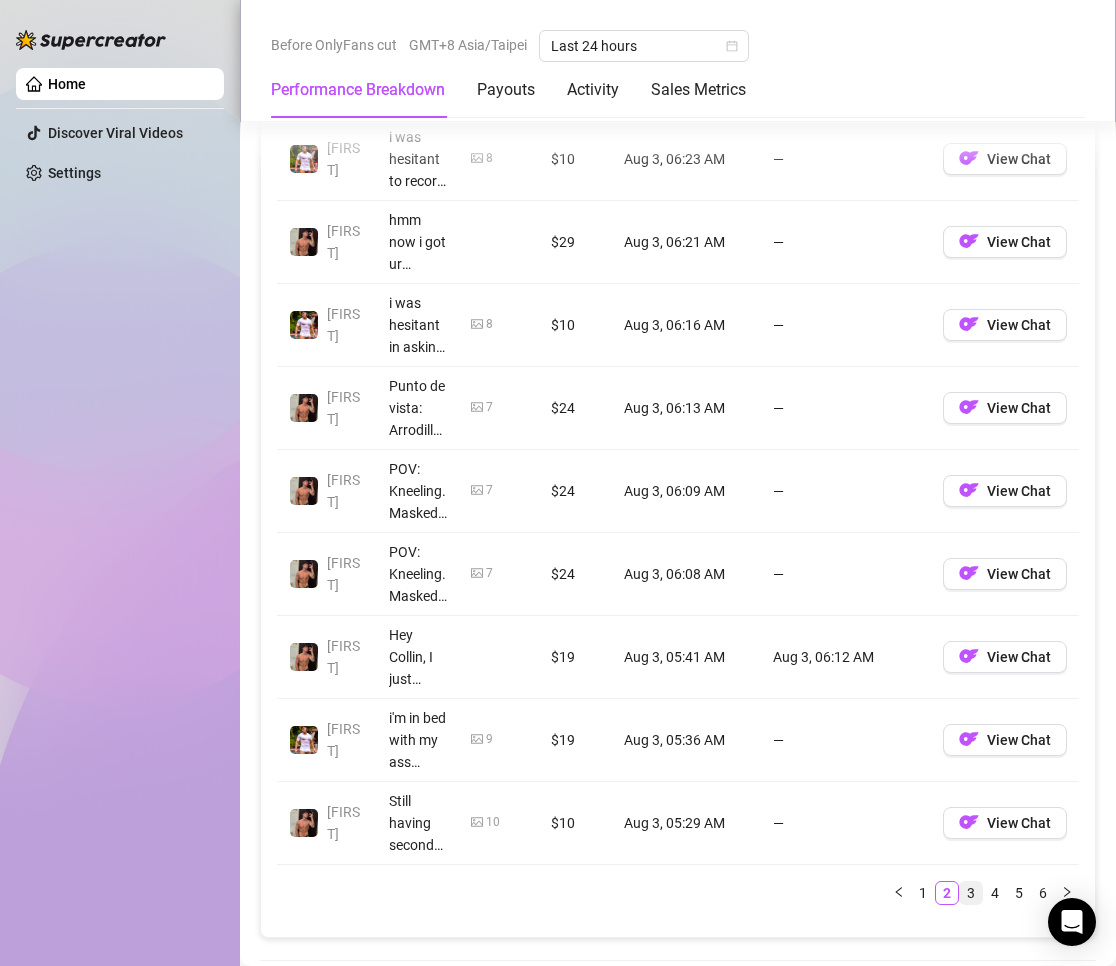 click on "3" at bounding box center [971, 893] 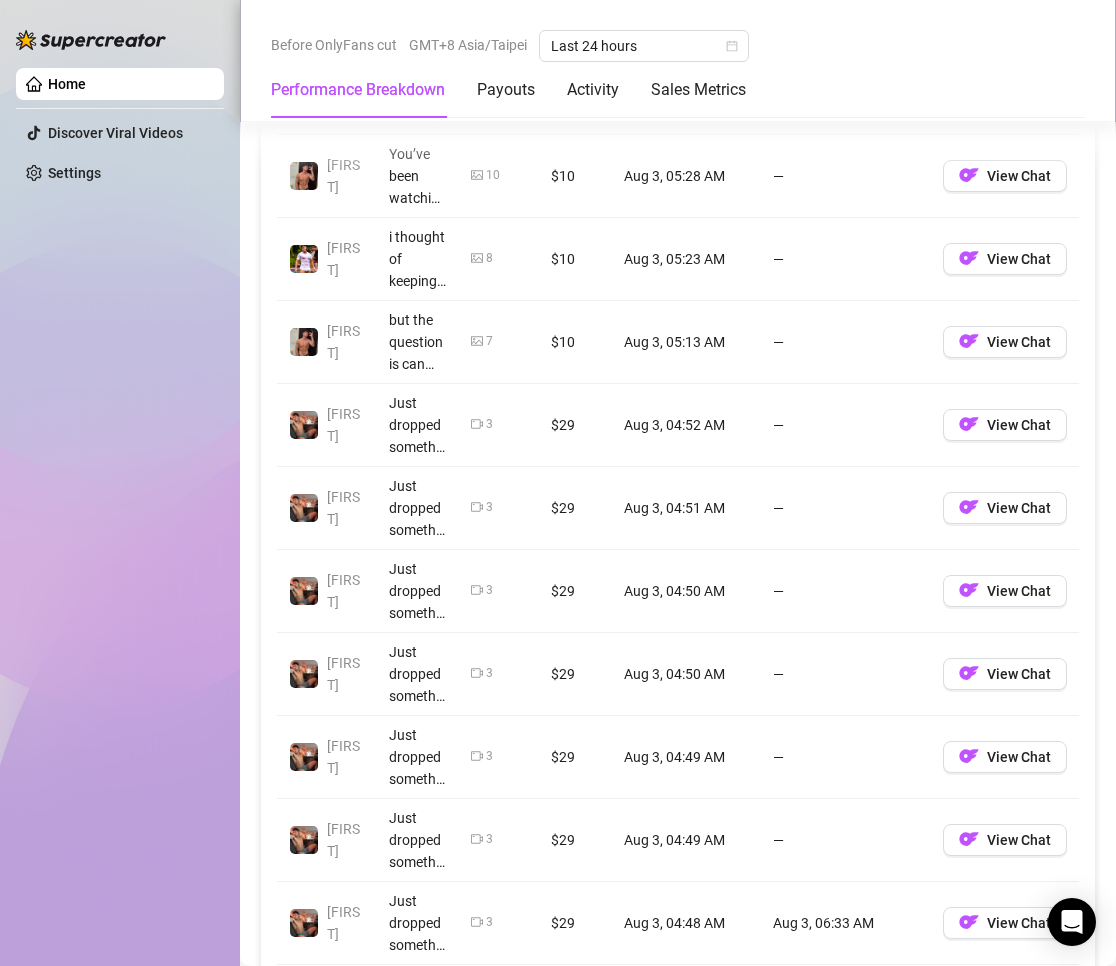 scroll, scrollTop: 2100, scrollLeft: 0, axis: vertical 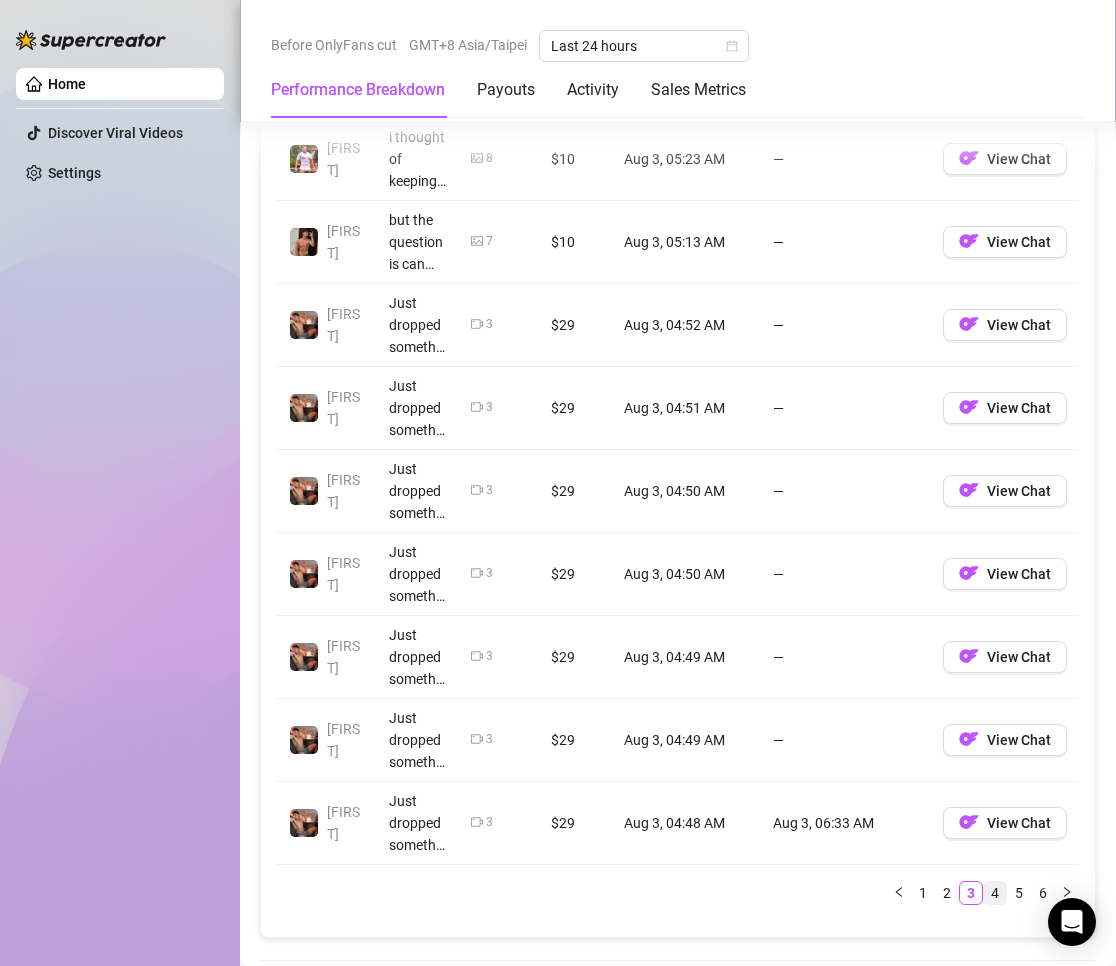 click on "4" at bounding box center (995, 893) 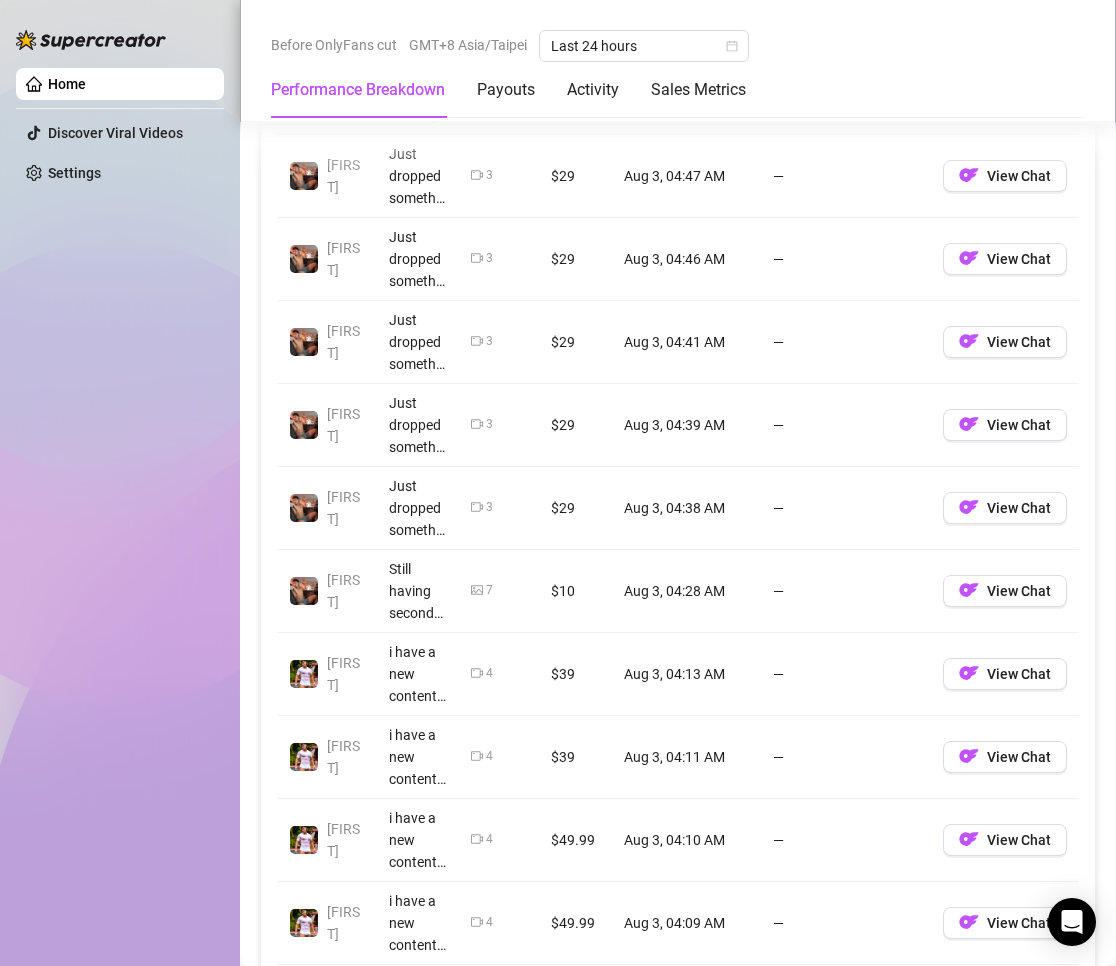 scroll, scrollTop: 2100, scrollLeft: 0, axis: vertical 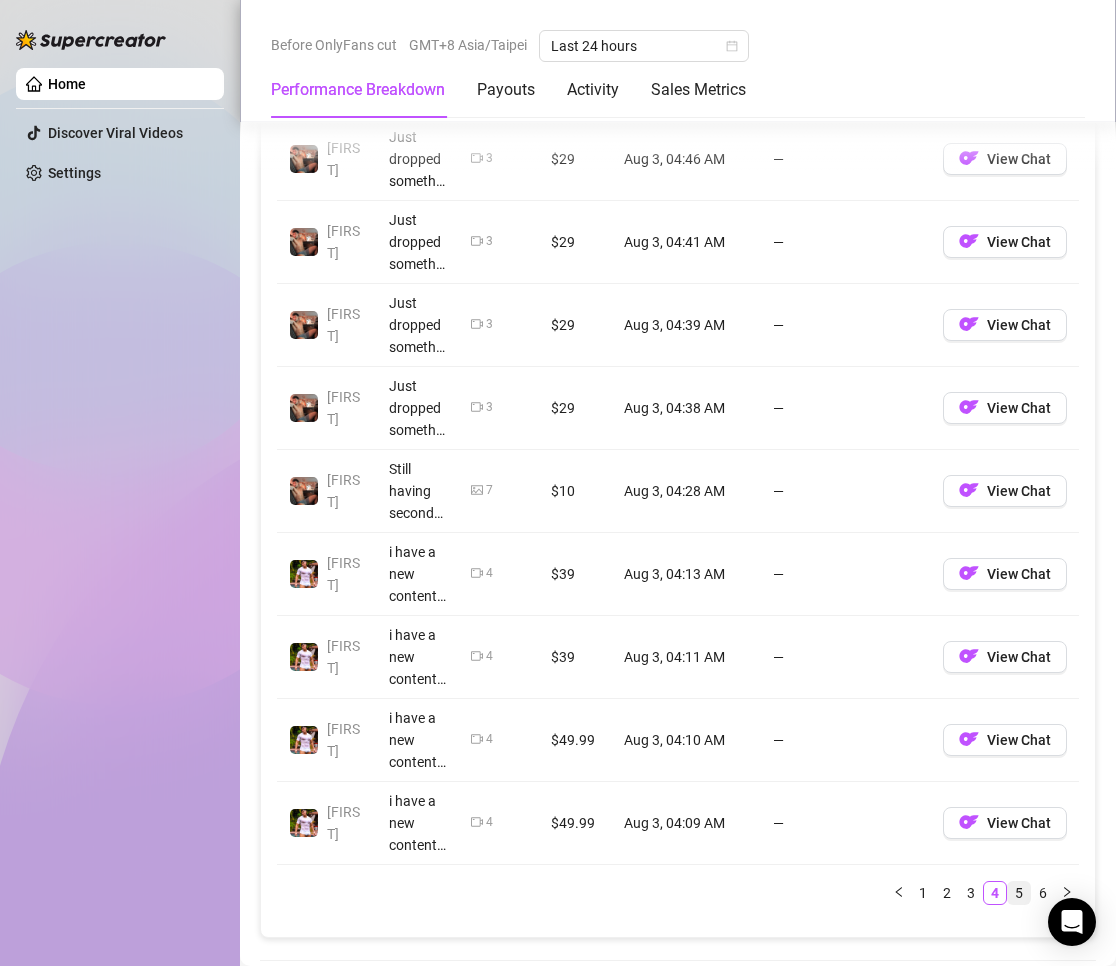 click on "5" at bounding box center [1019, 893] 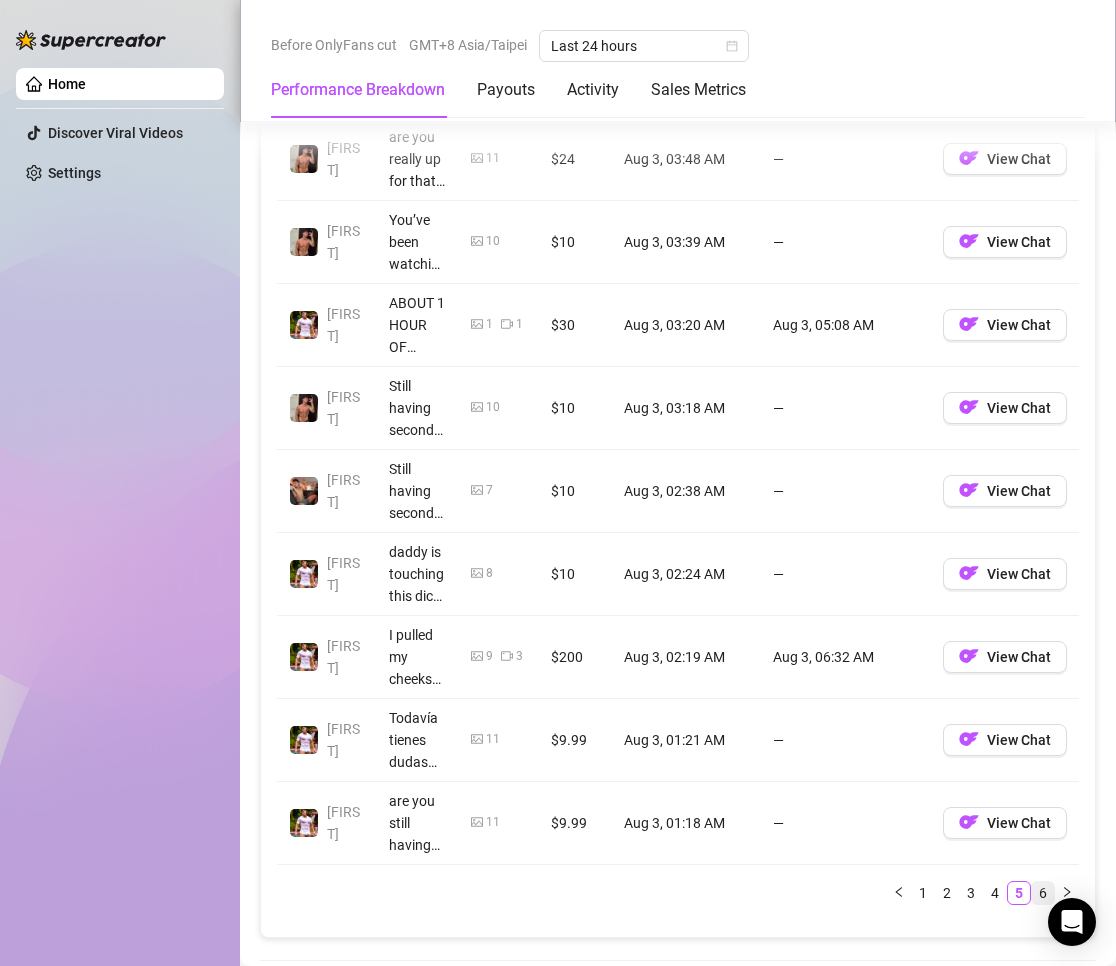 click on "6" at bounding box center (1043, 893) 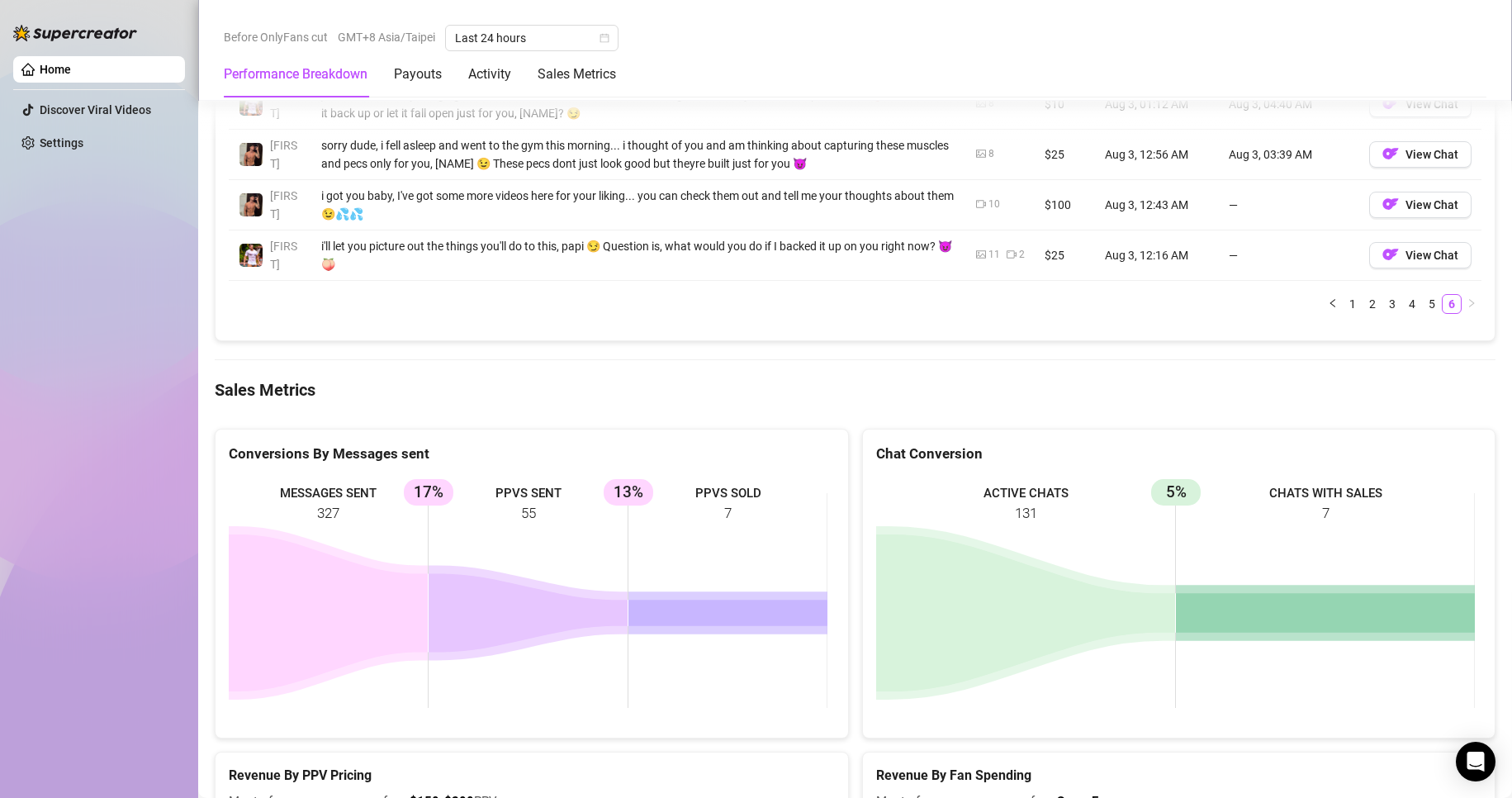 scroll, scrollTop: 1386, scrollLeft: 0, axis: vertical 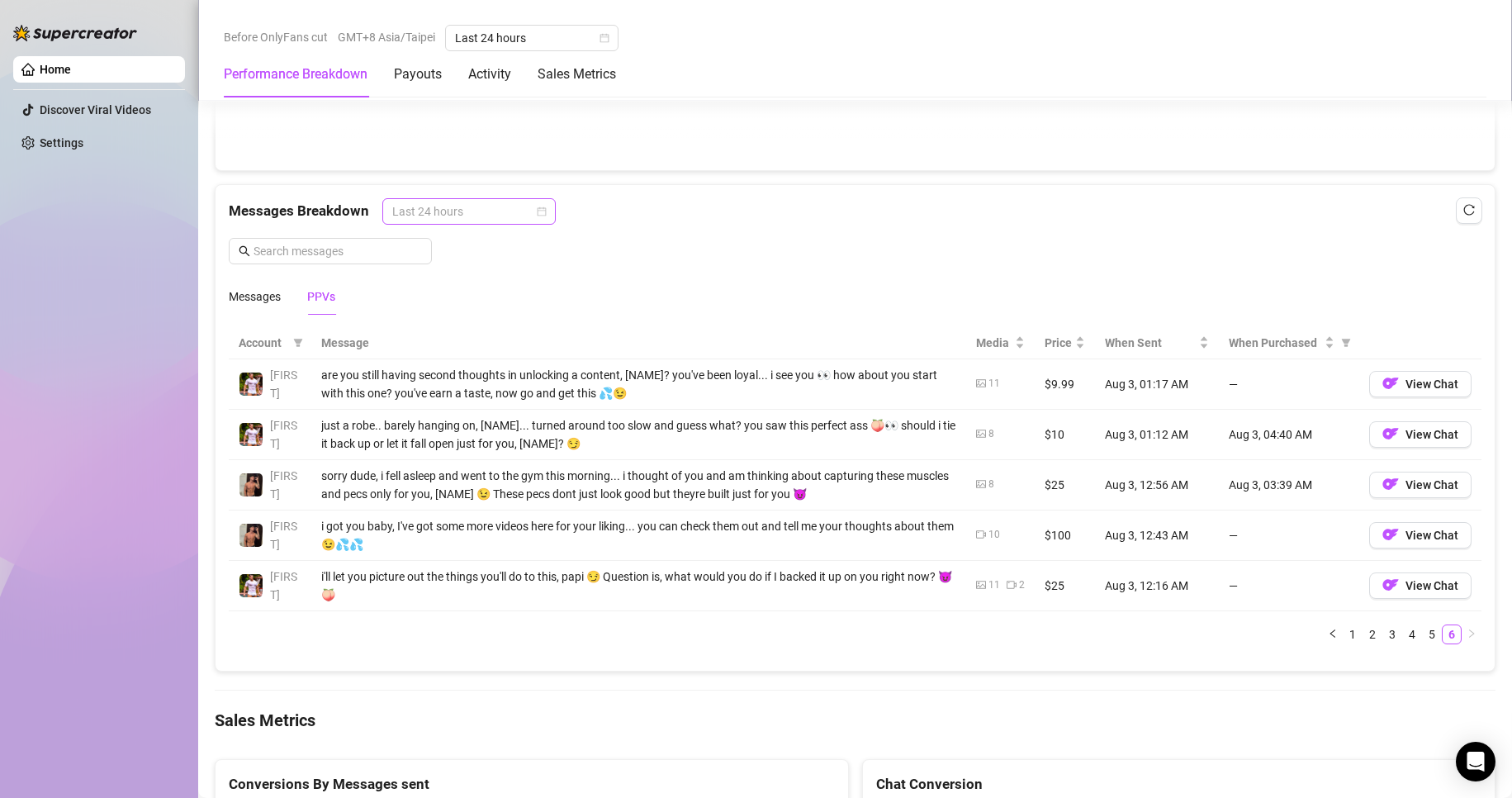 click on "Last 24 hours" at bounding box center (469, 211) 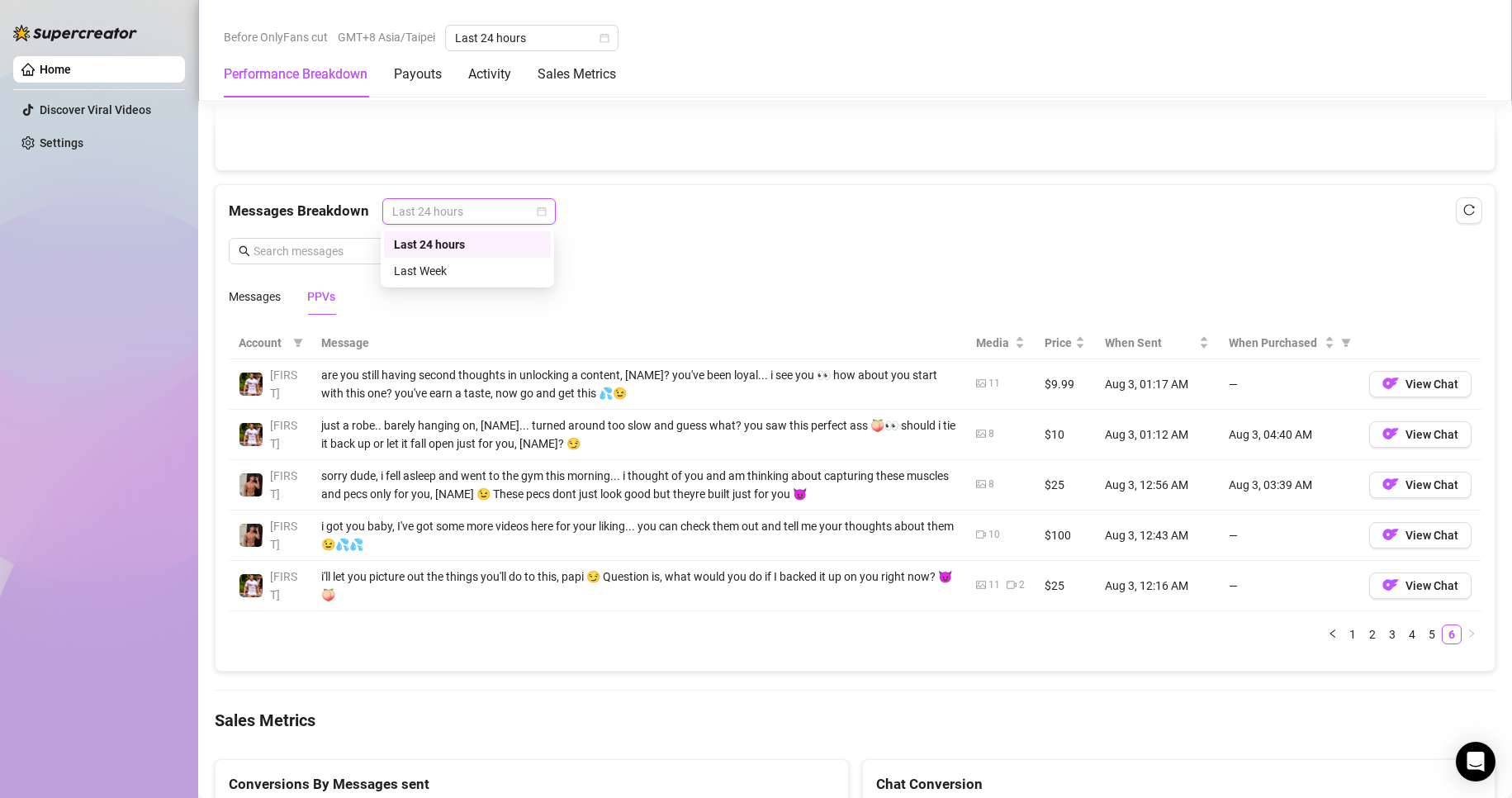 click on "Last 24 hours" at bounding box center (467, 245) 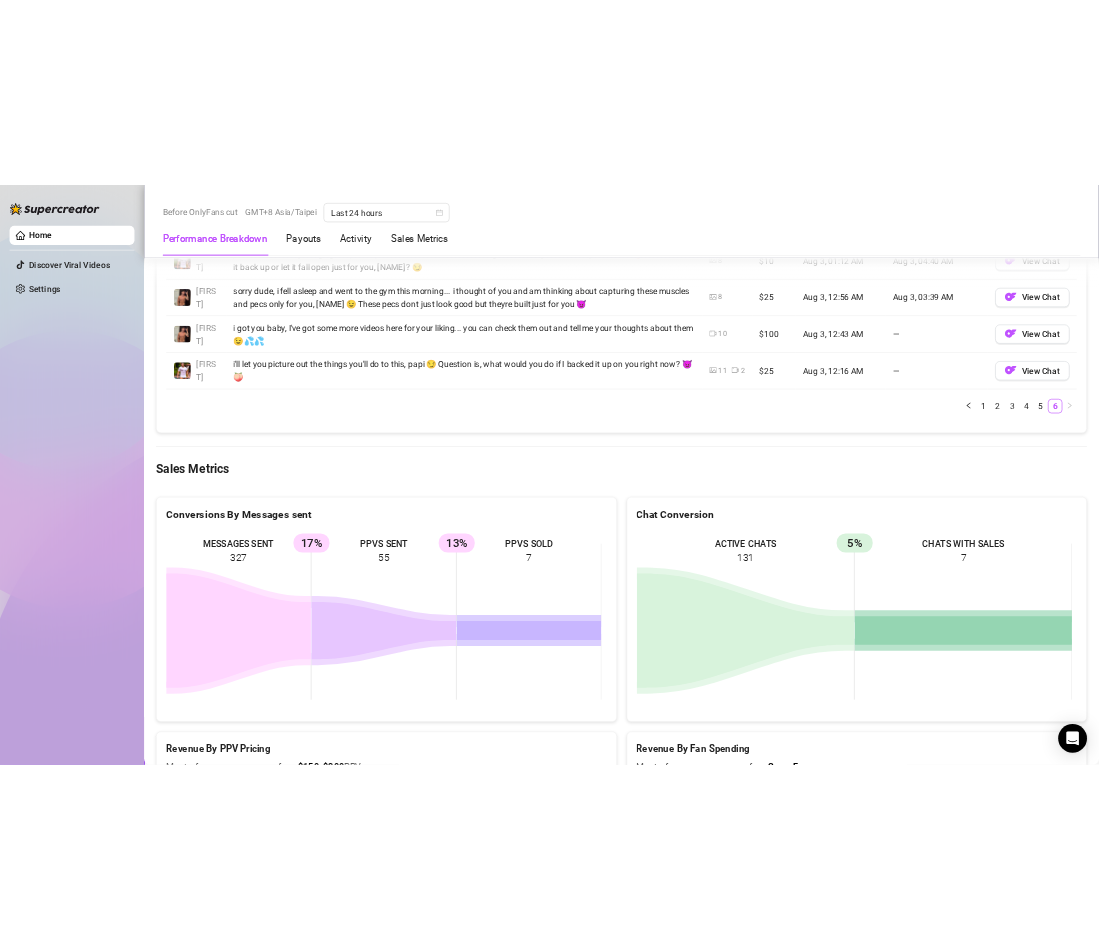 scroll, scrollTop: 2178, scrollLeft: 0, axis: vertical 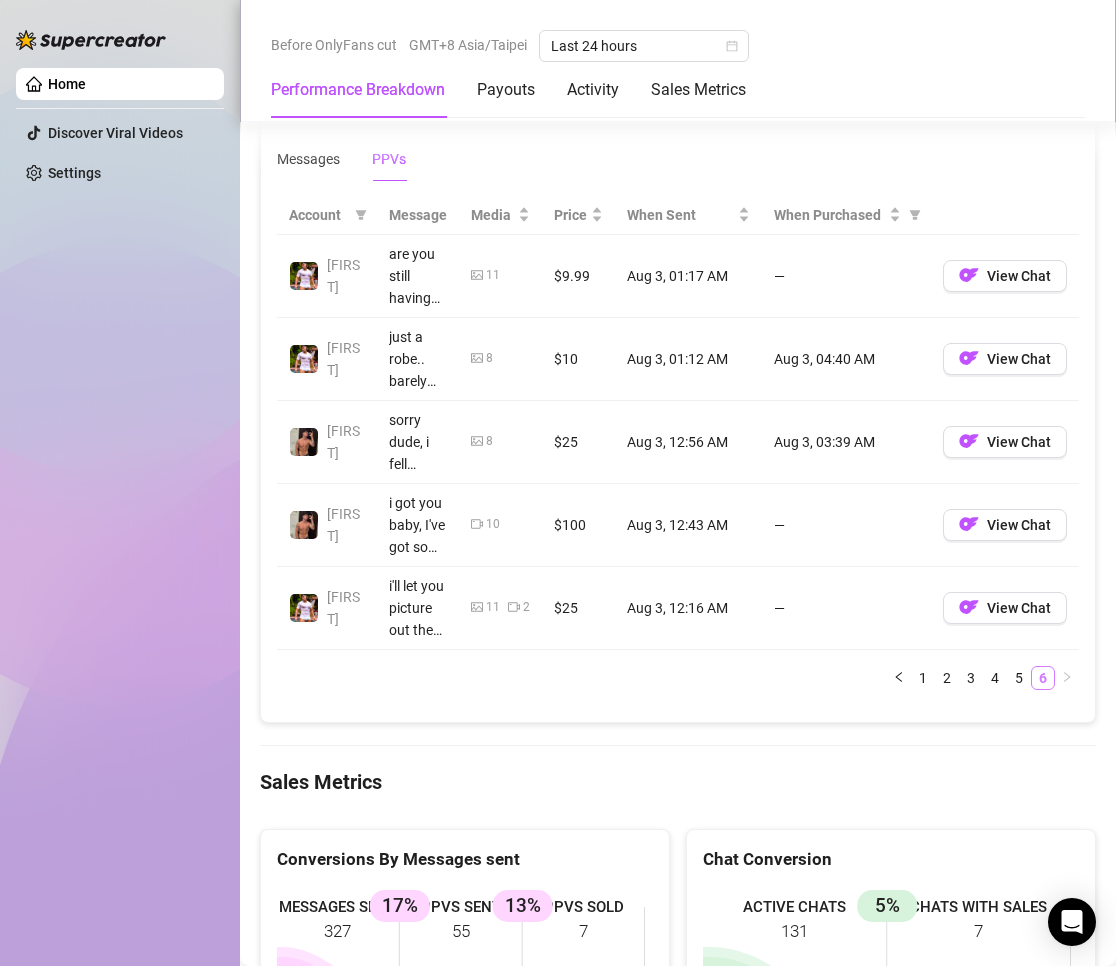 click on "6" at bounding box center (1043, 678) 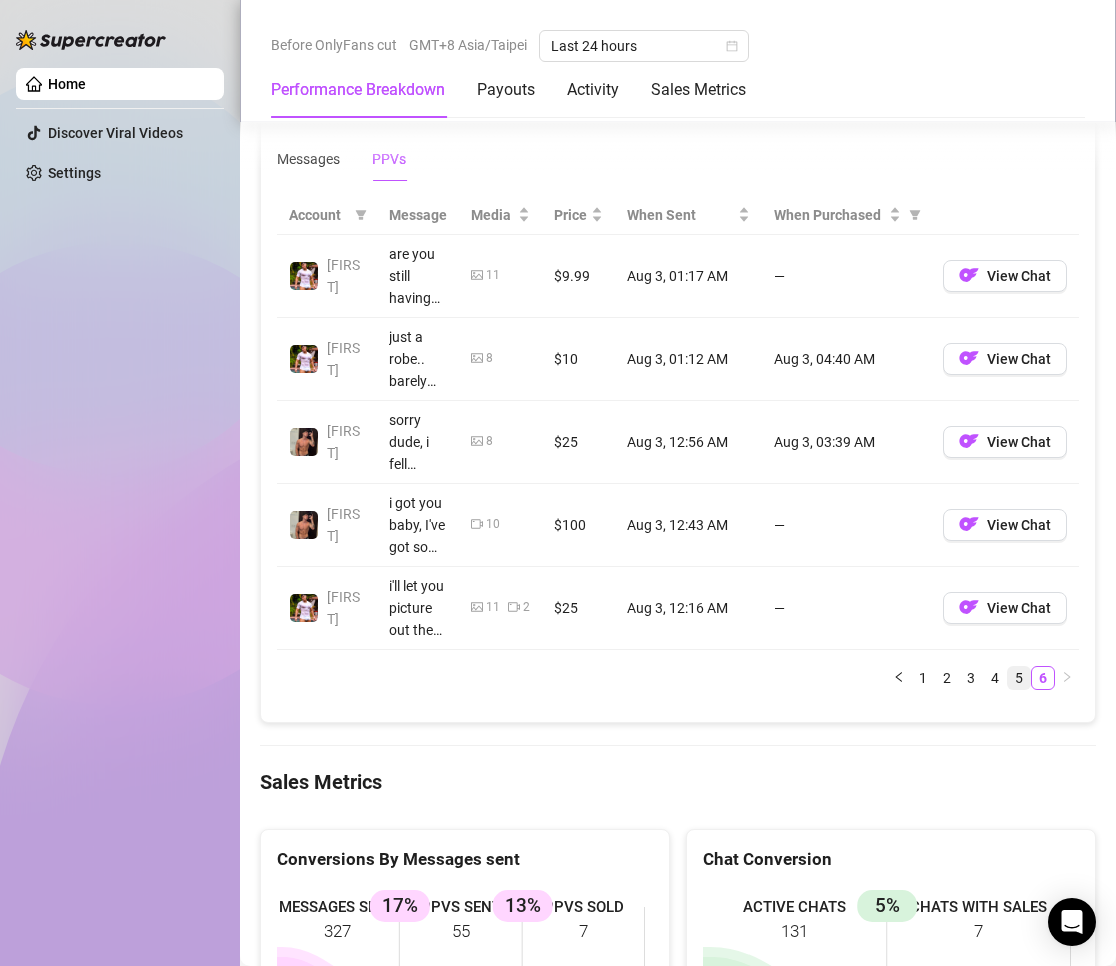 click on "5" at bounding box center [1019, 678] 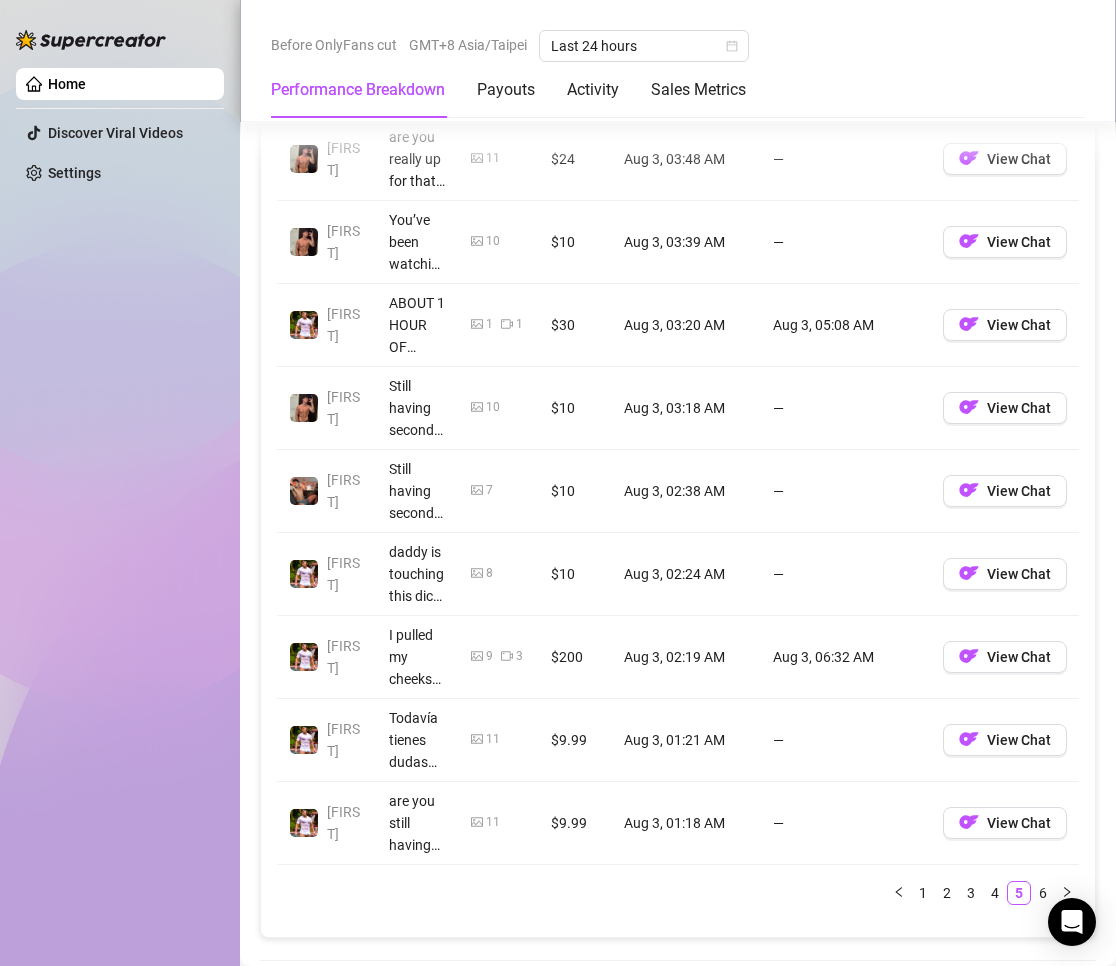 scroll, scrollTop: 2200, scrollLeft: 0, axis: vertical 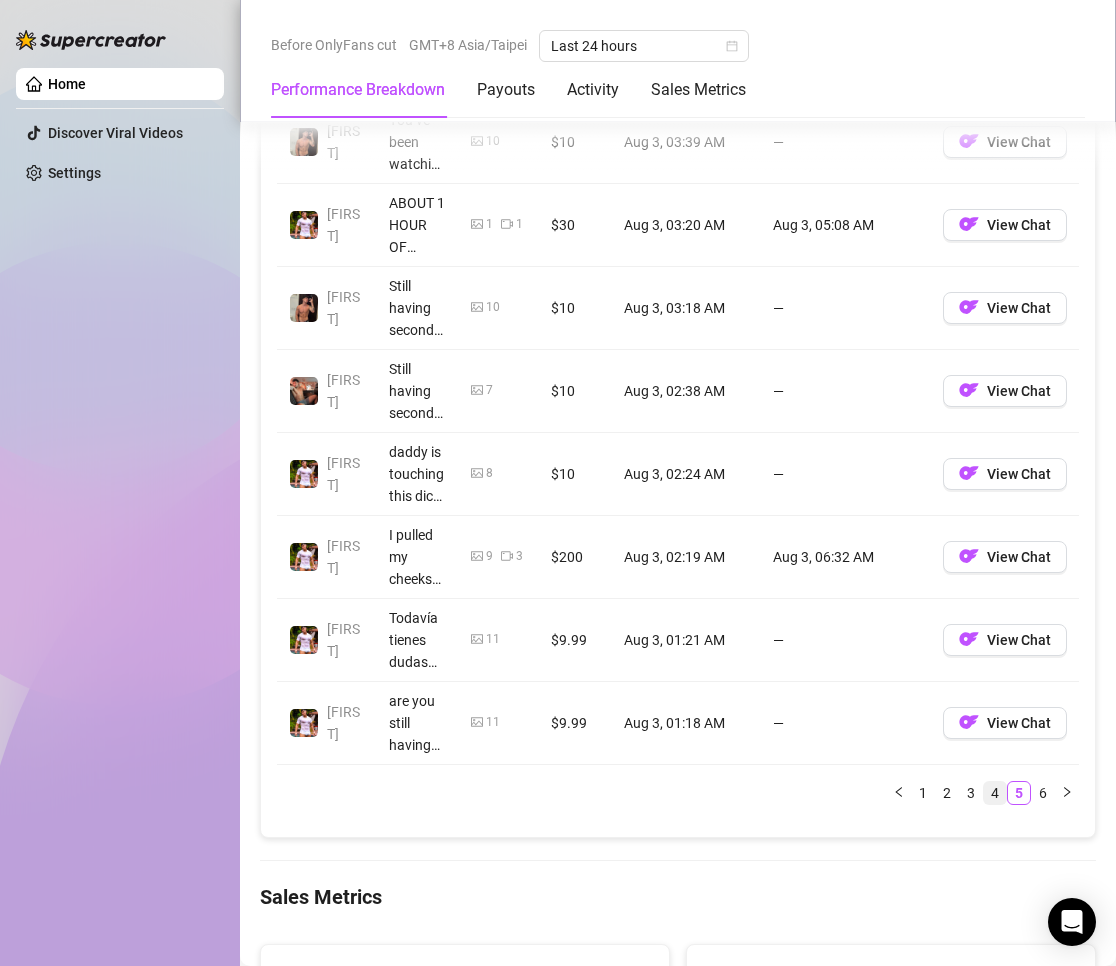click on "4" at bounding box center (995, 793) 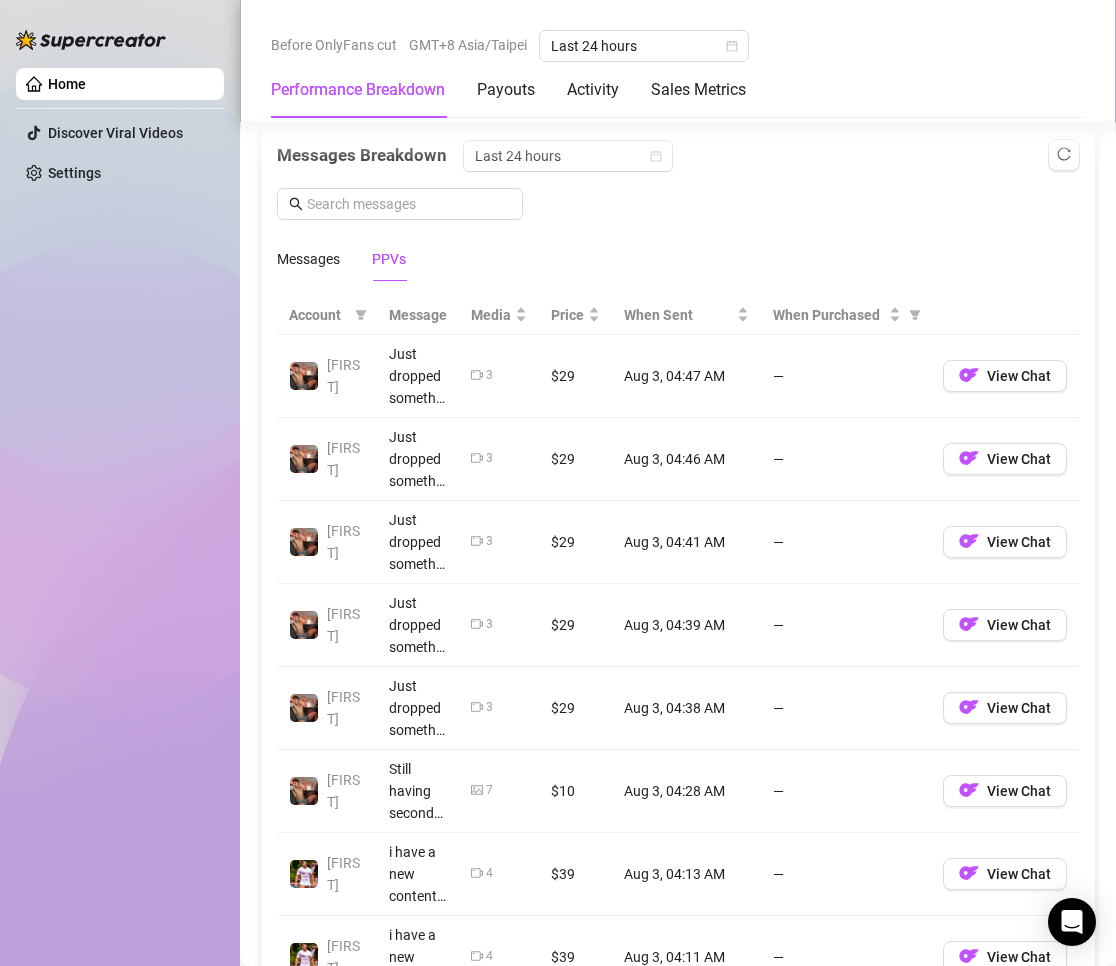 scroll, scrollTop: 2300, scrollLeft: 0, axis: vertical 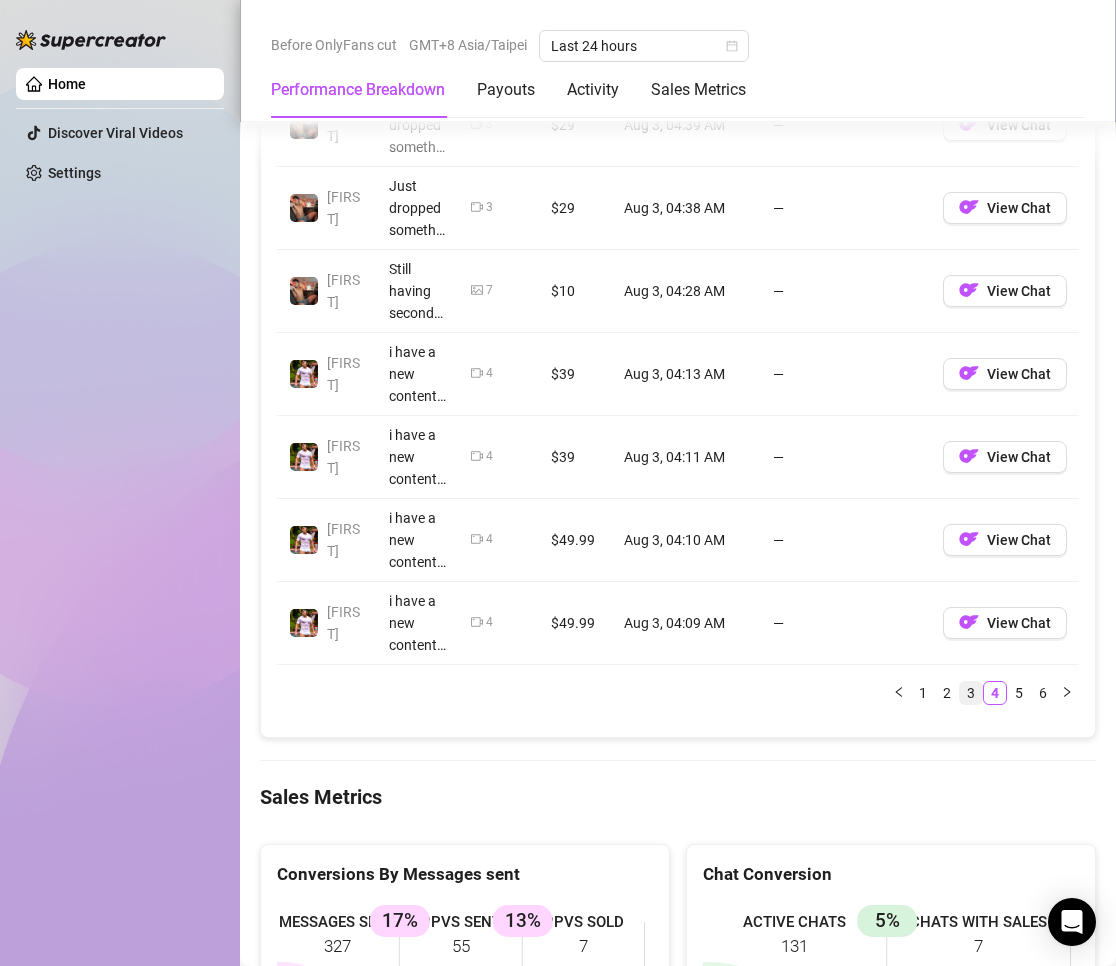 click on "3" at bounding box center (971, 693) 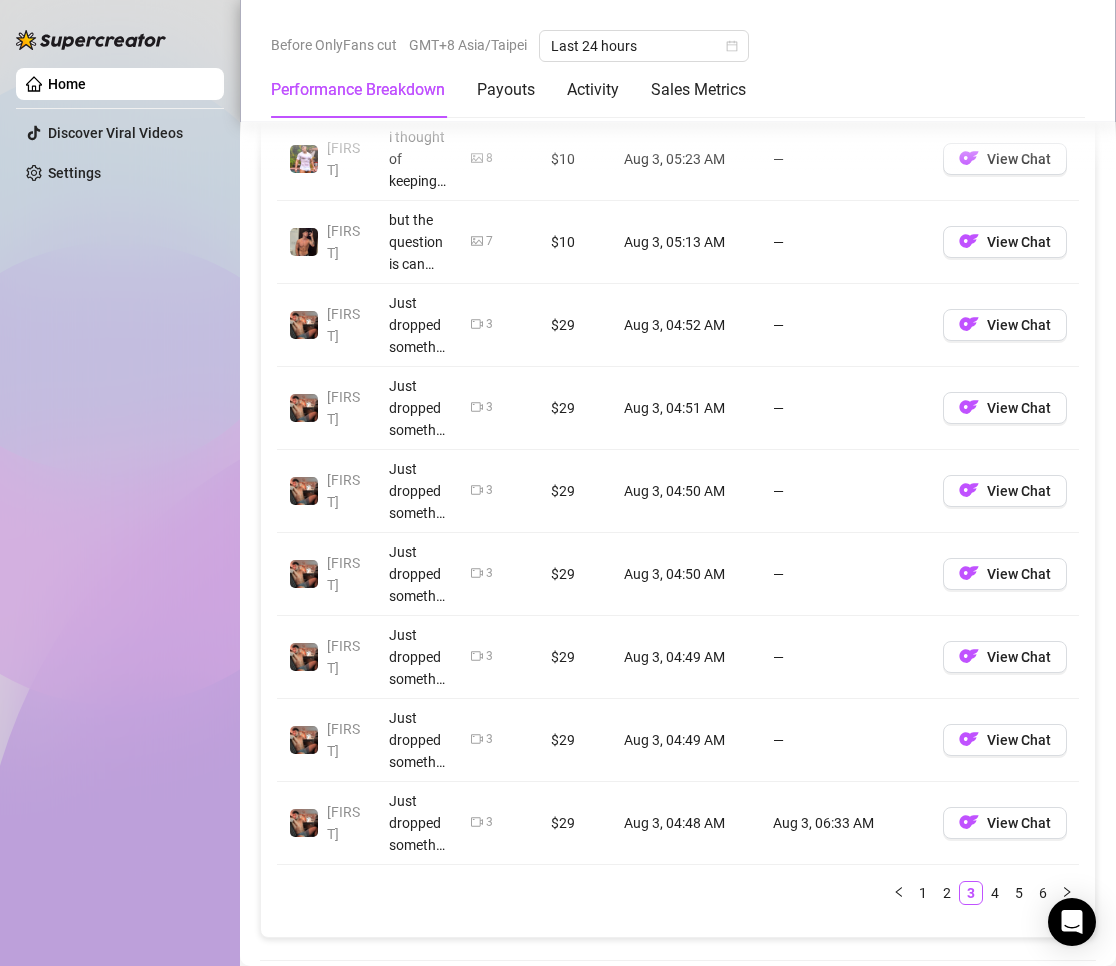 scroll, scrollTop: 2200, scrollLeft: 0, axis: vertical 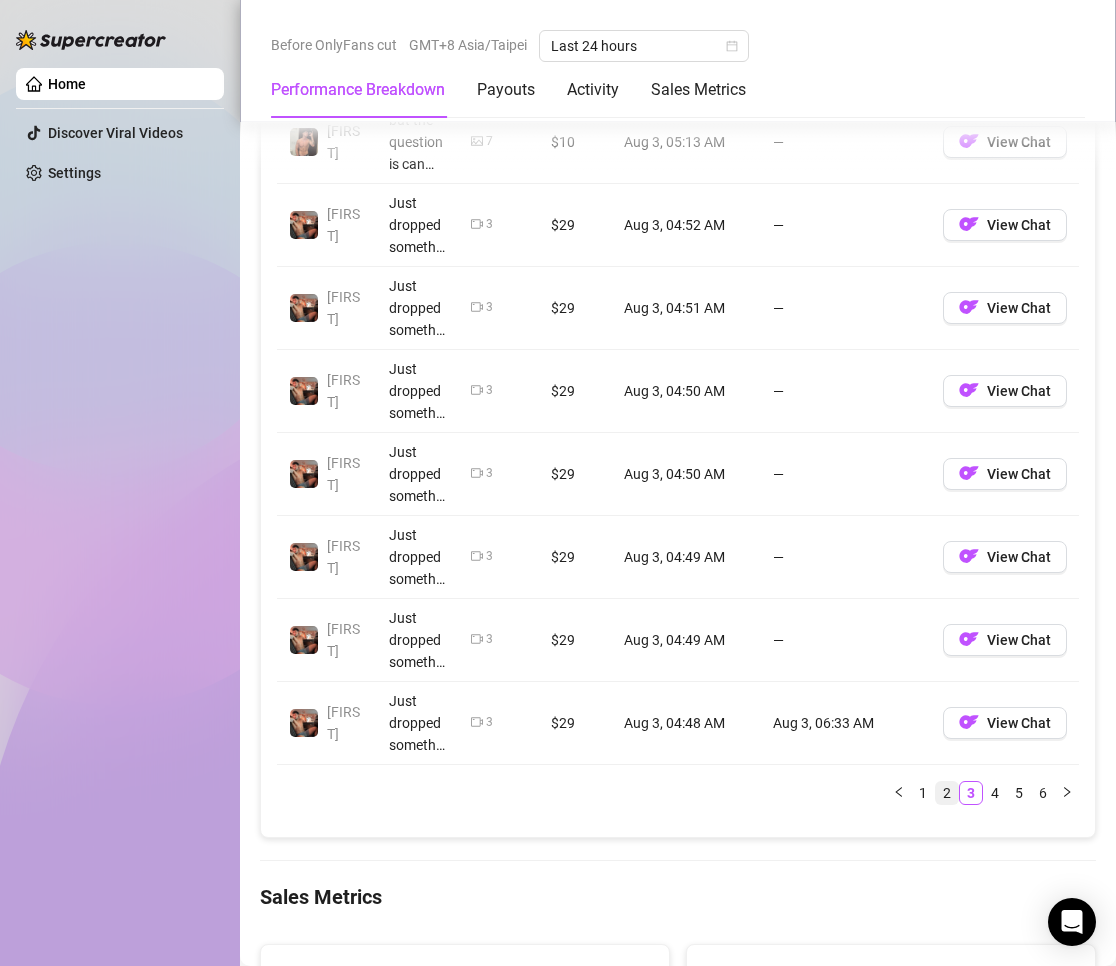 click on "2" at bounding box center (947, 793) 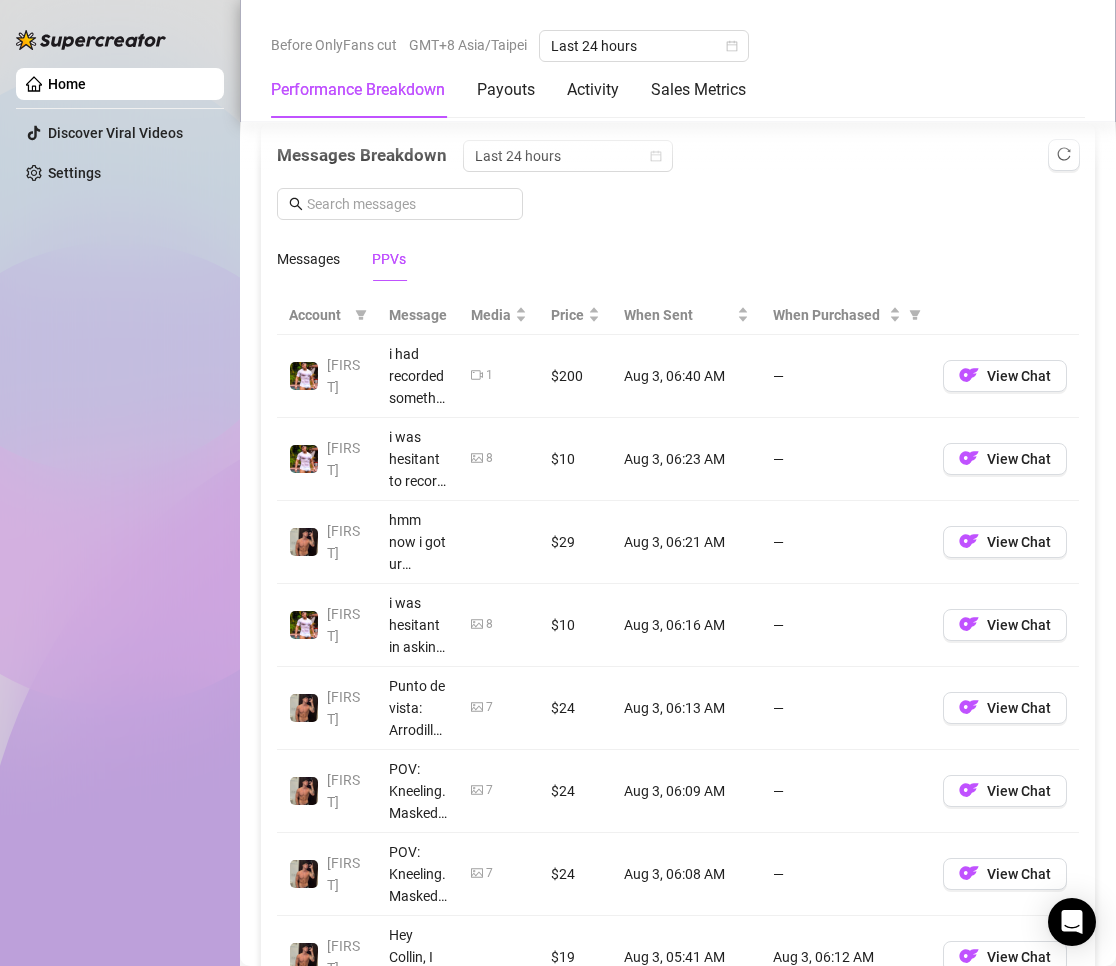 scroll, scrollTop: 2200, scrollLeft: 0, axis: vertical 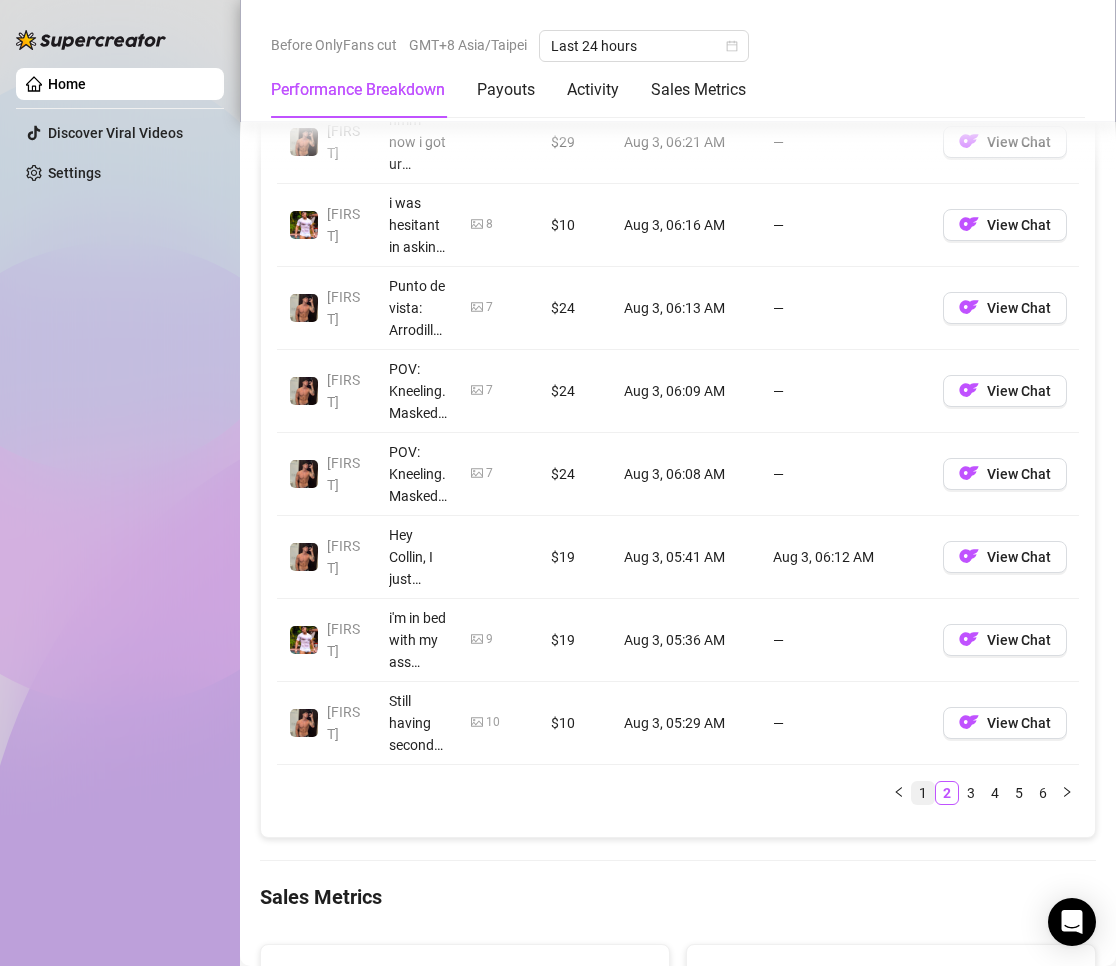 click on "1" at bounding box center [923, 793] 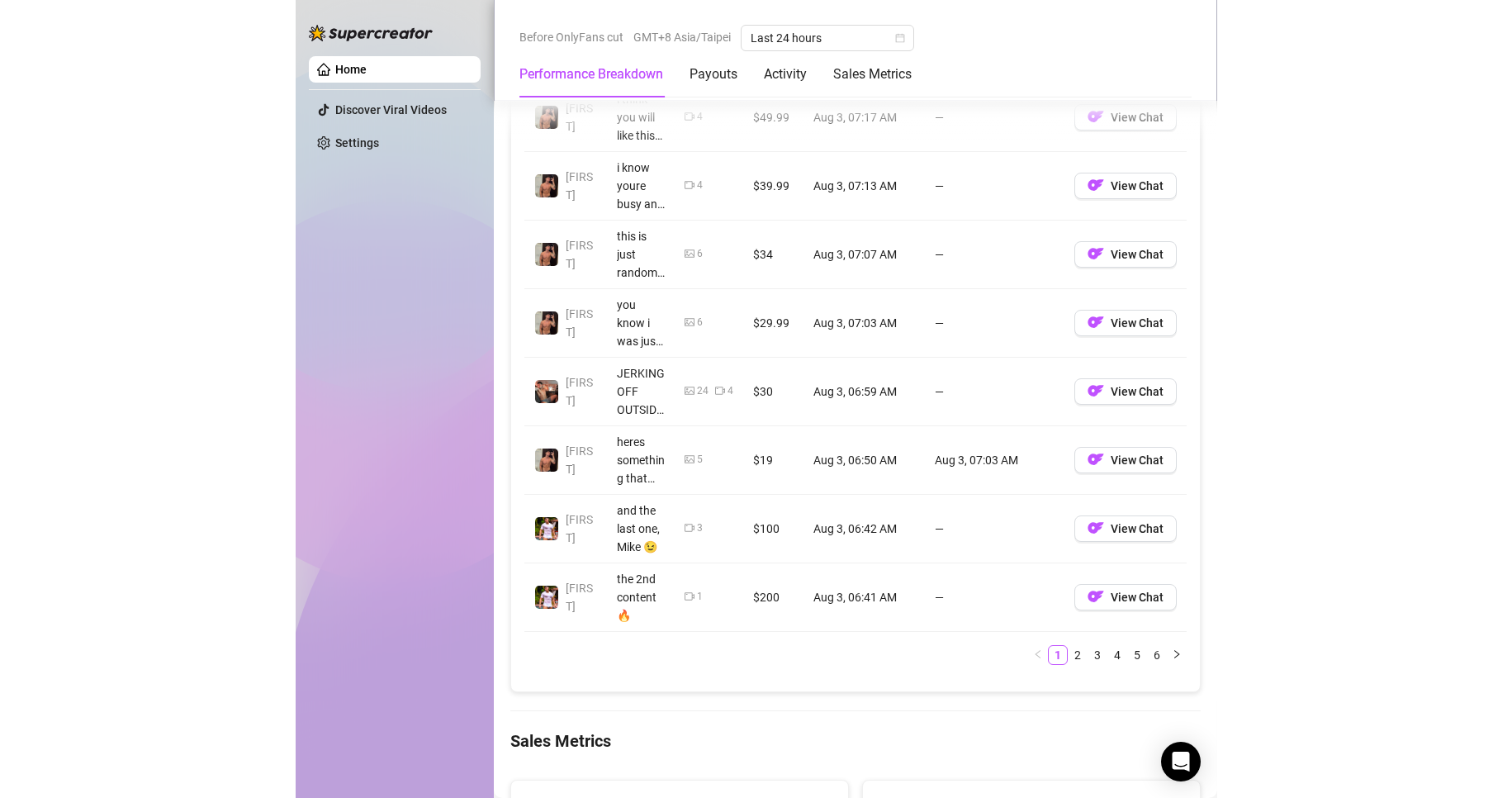 scroll, scrollTop: 1900, scrollLeft: 0, axis: vertical 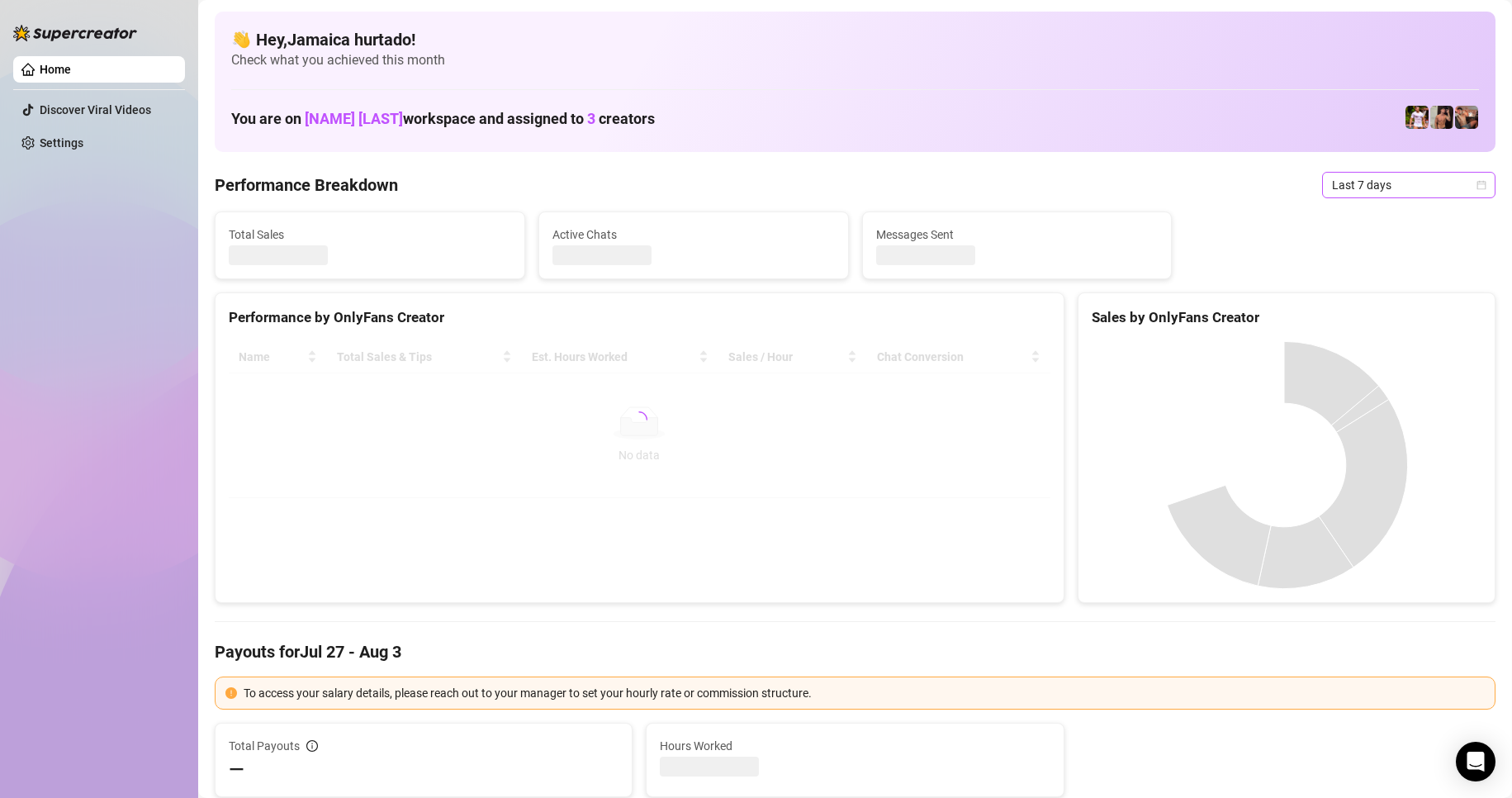click on "Last 7 days" at bounding box center (1409, 185) 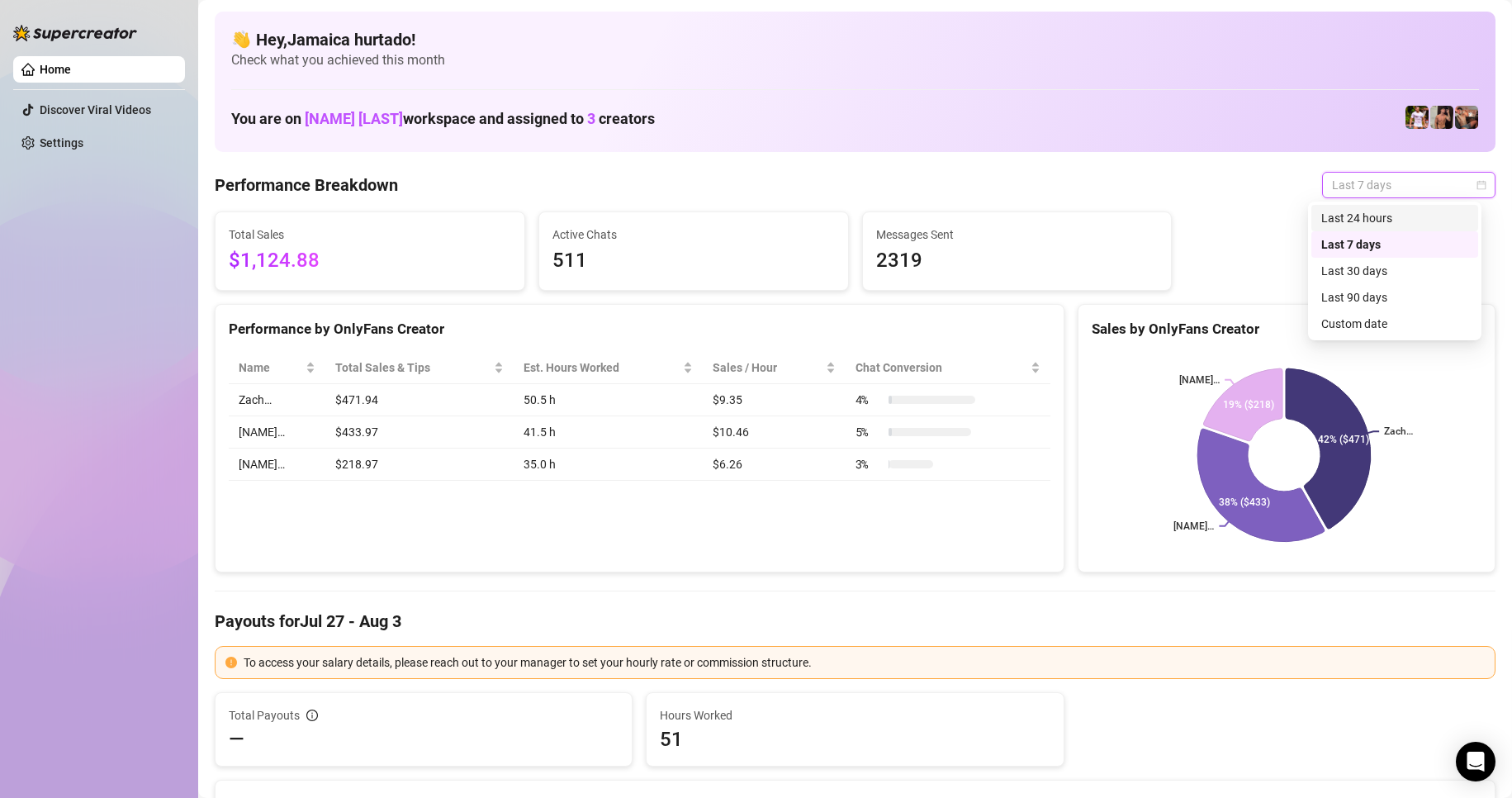 click on "Last 24 hours" at bounding box center (1395, 218) 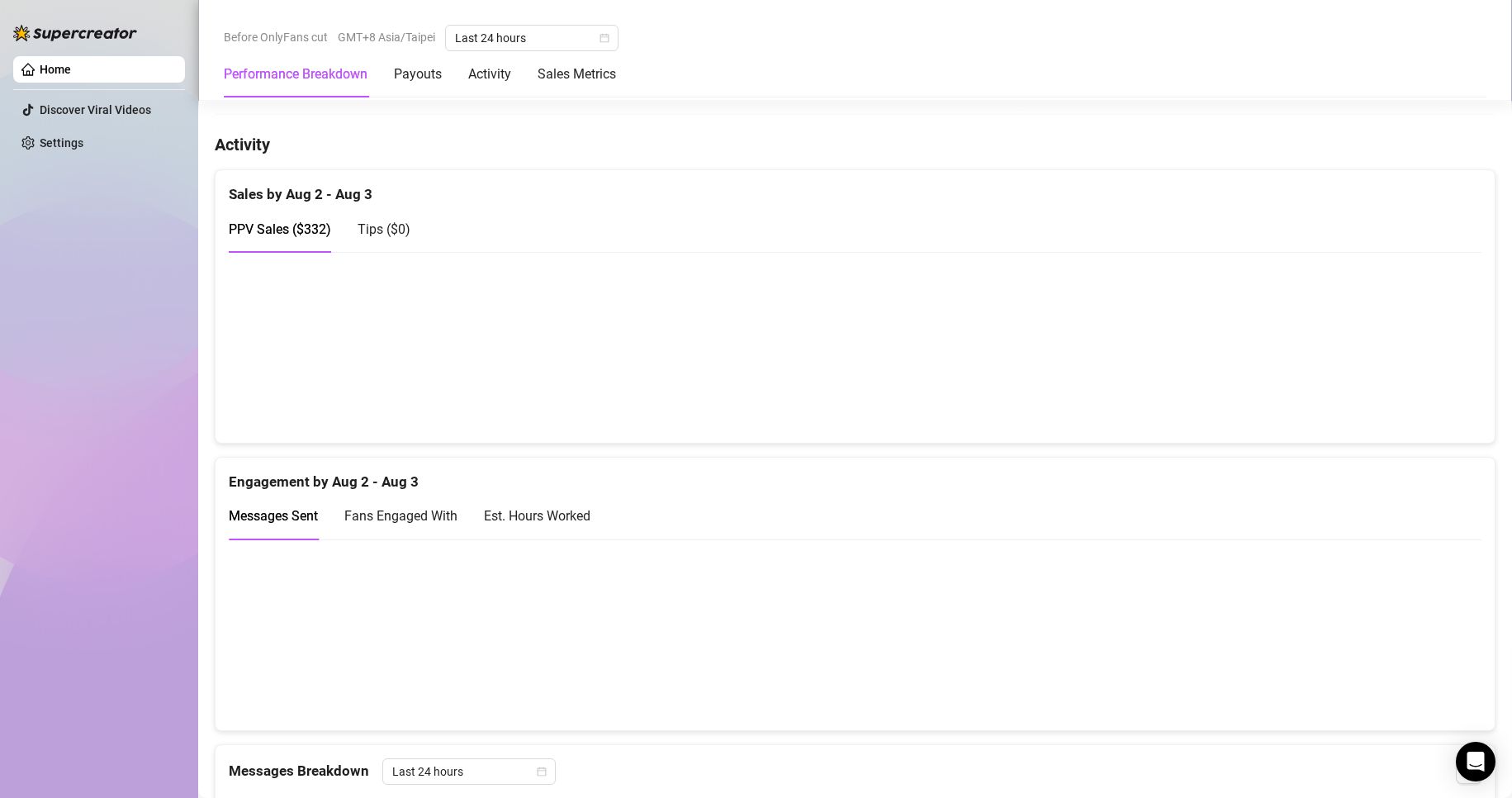 scroll, scrollTop: 1074, scrollLeft: 0, axis: vertical 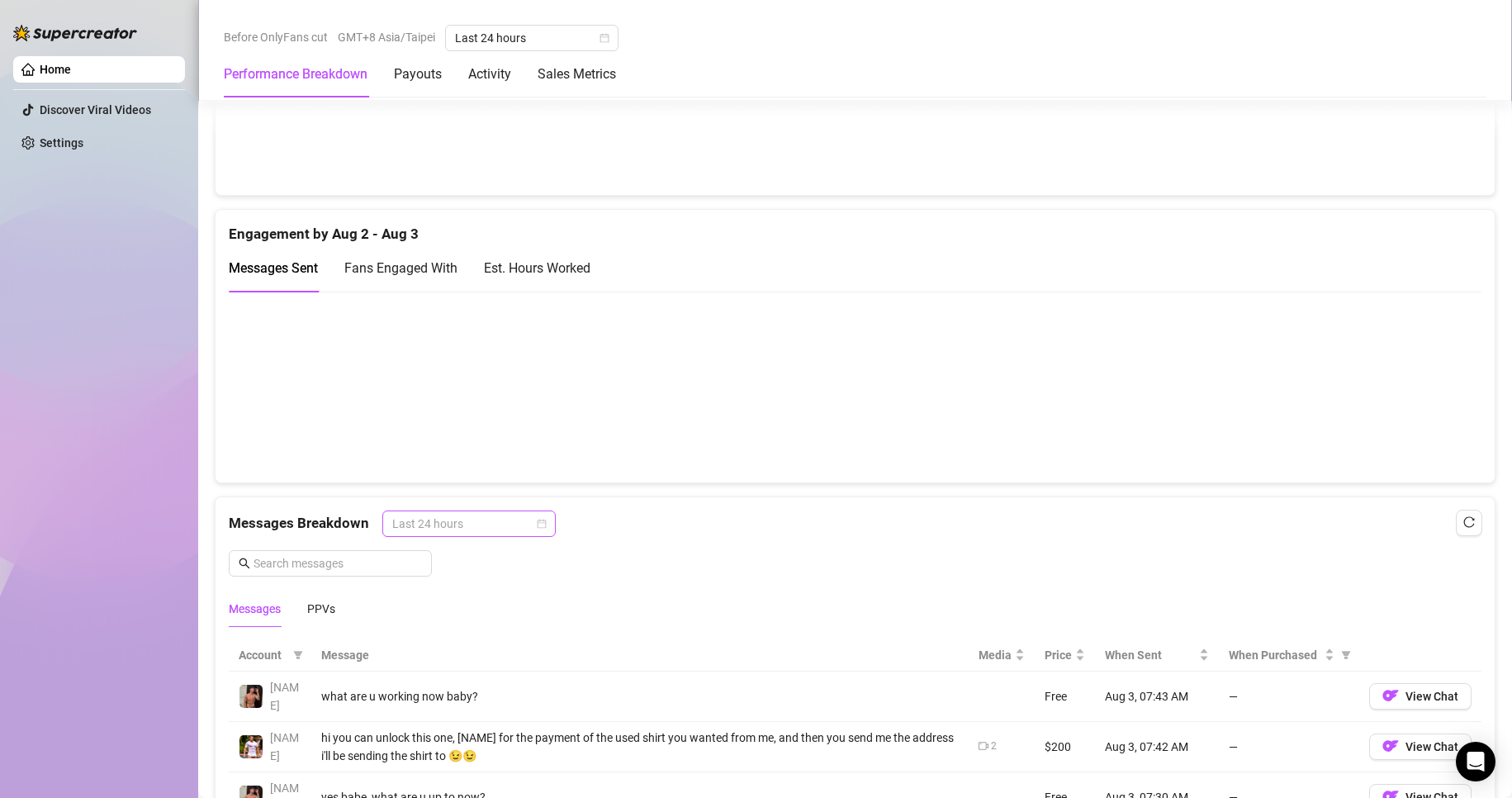 click on "Last 24 hours" at bounding box center (469, 524) 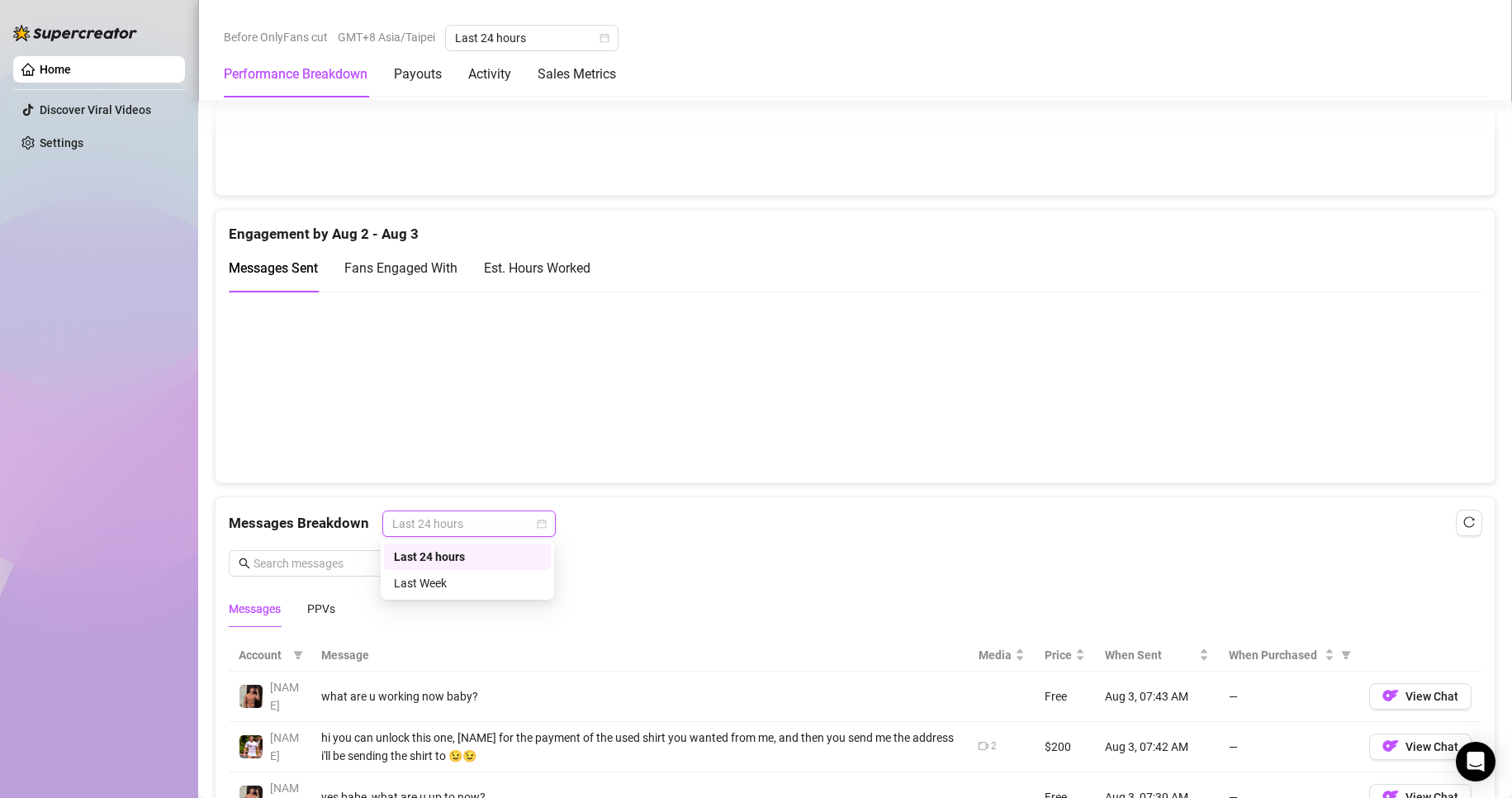 click on "Last 24 hours" at bounding box center [467, 557] 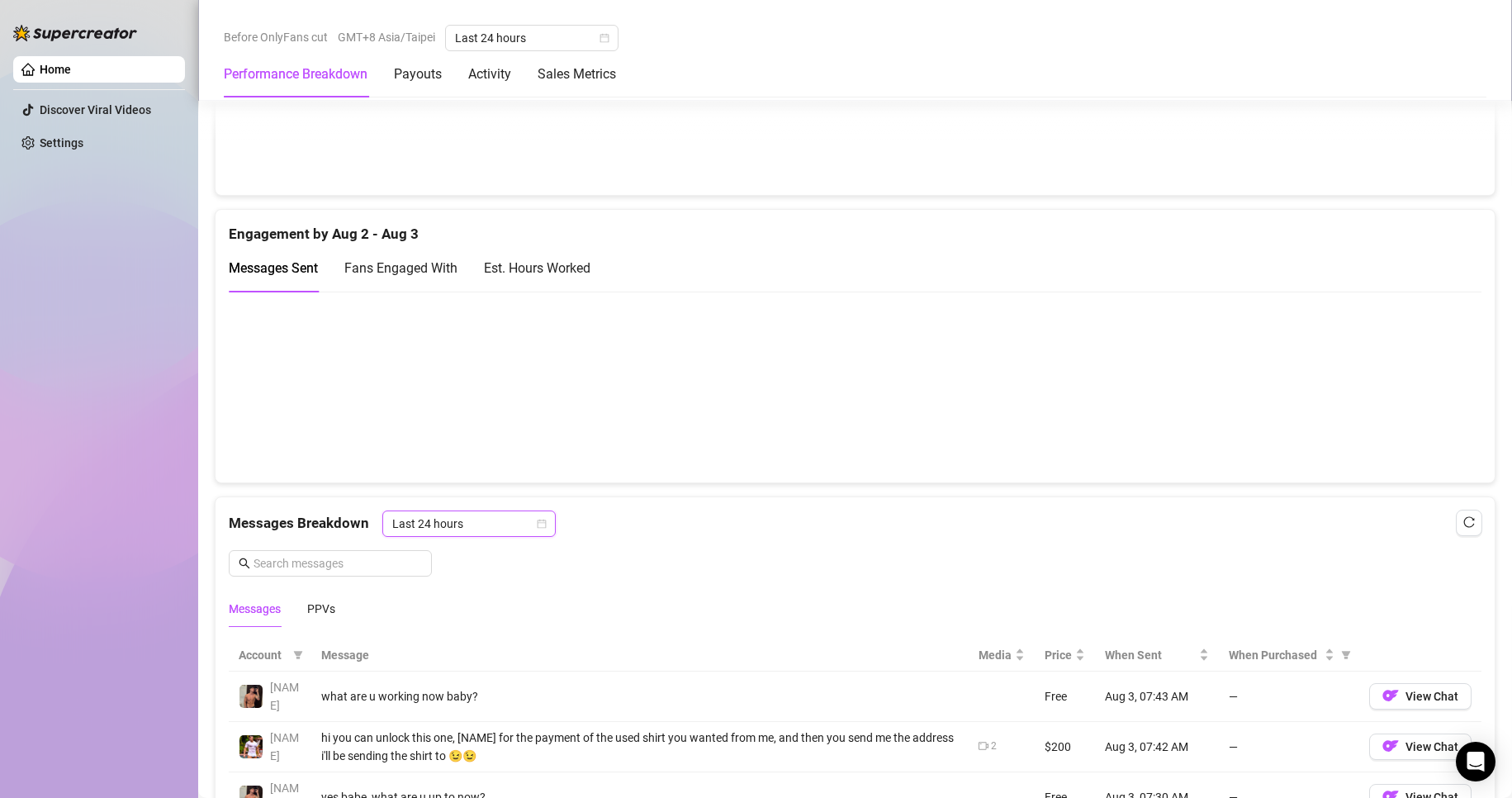 scroll, scrollTop: 1404, scrollLeft: 0, axis: vertical 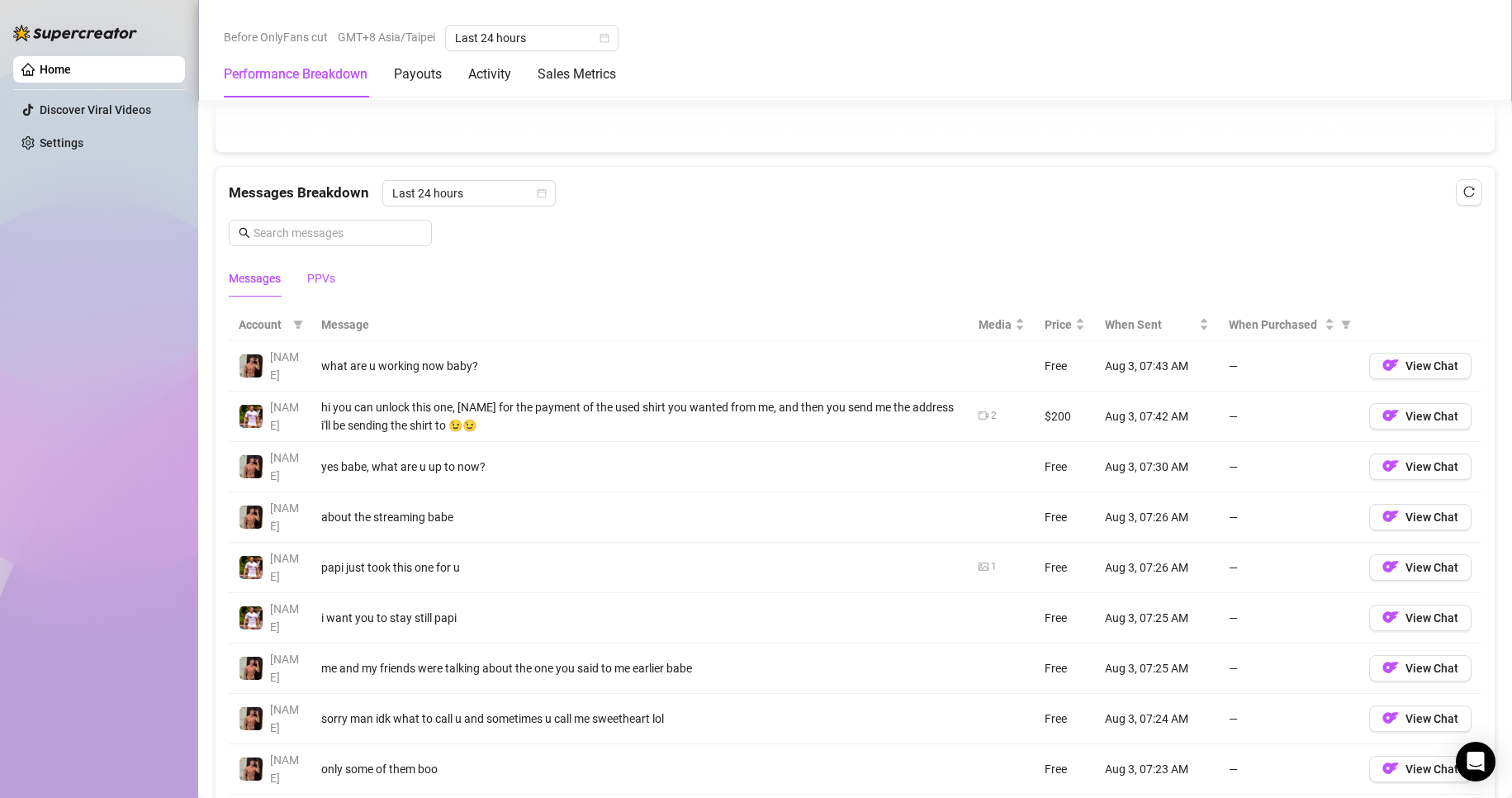 drag, startPoint x: 334, startPoint y: 278, endPoint x: 406, endPoint y: 345, distance: 98.35141 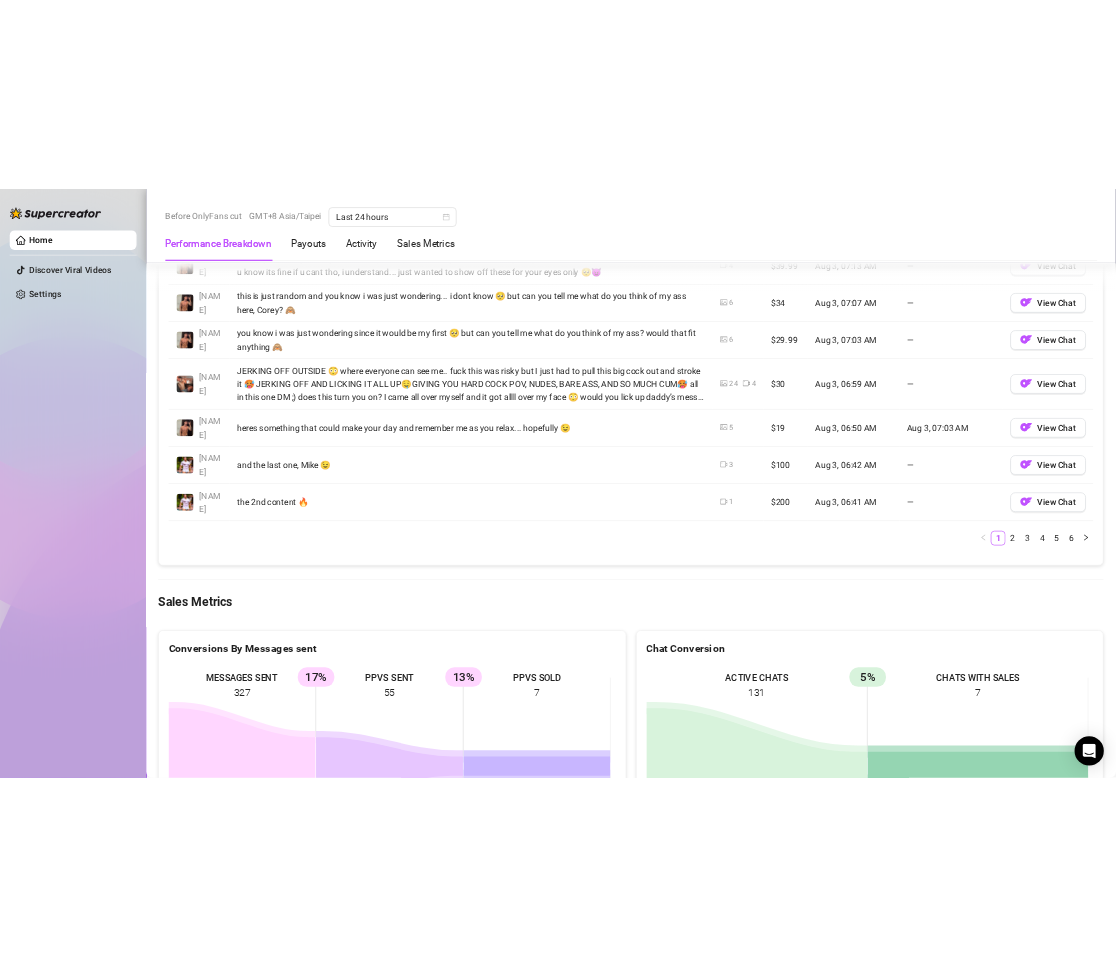 scroll, scrollTop: 2400, scrollLeft: 0, axis: vertical 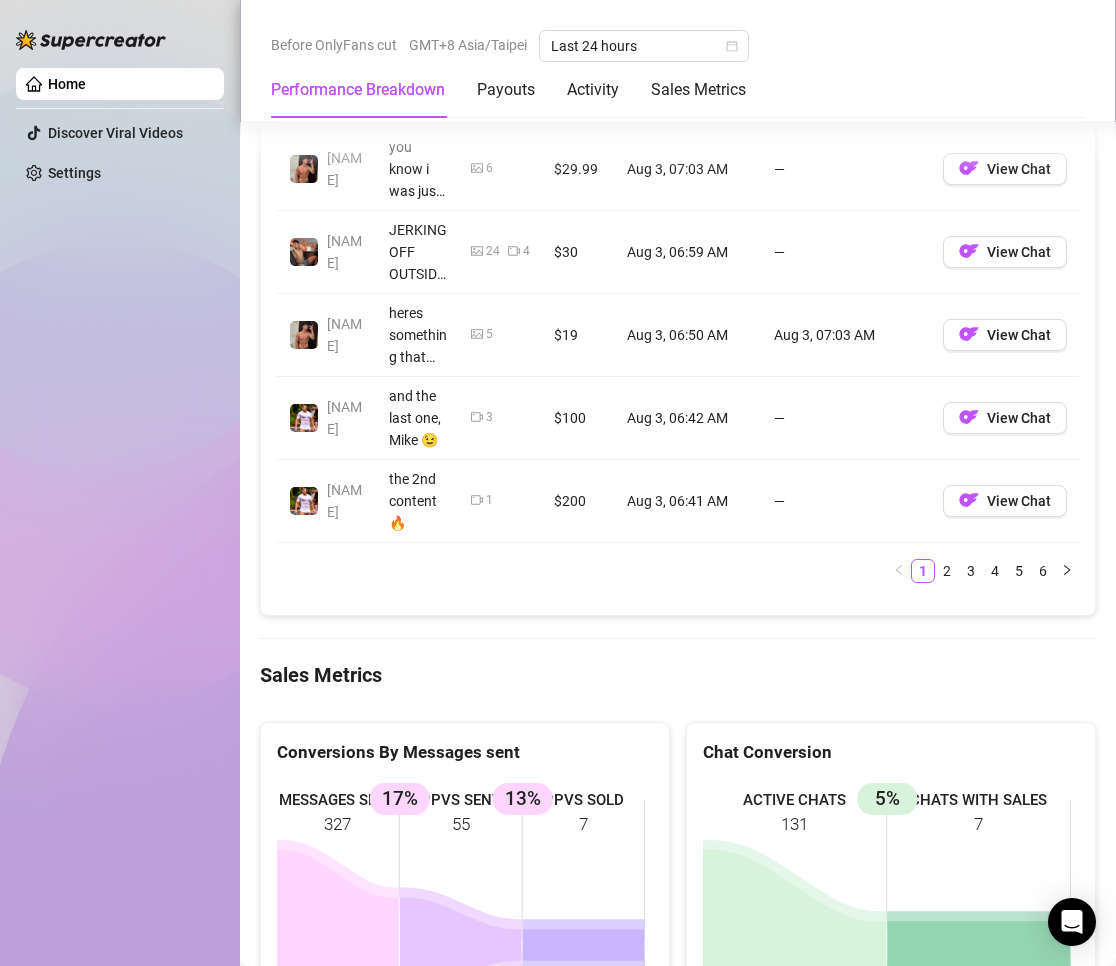 click on "Messages Breakdown Last 24 hours Messages PPVs Account Message Media Price When Sent When Purchased [NAME] hi you can unlock this one, [NAME] for the payment of the used shirt you wanted from me, and then you send me the address i'll be sending the shirt to 😉😉 2 $200 Aug 3, 07:42 AM — View Chat [NAME] i think you will like this one better, [NAME] 🥵💦 try not to burst too hard by this 😏 1 4 $49.99 Aug 3, 07:22 AM — View Chat [NAME] i think you will like this one better, [NAME] 🥵💦 try not to burst too hard by this 😏 4 $49.99 Aug 3, 07:17 AM — View Chat [NAME] i know youre busy and tryna relax rn, [NAME]... can i ask you if u could help me pick what underwear suits me better tho? 🙈 u know its fine if u cant tho, i understand... just wanted to show off these for your eyes only 🥺😈 4 $39.99 Aug 3, 07:13 AM — View Chat [NAME] this is just random and you know i was just wondering... i dont know 🥺 but can you tell me what do you think of my ass here, [NAME]? 🙈 6 $34 Aug 3, 07:07 AM" at bounding box center (678, 58) 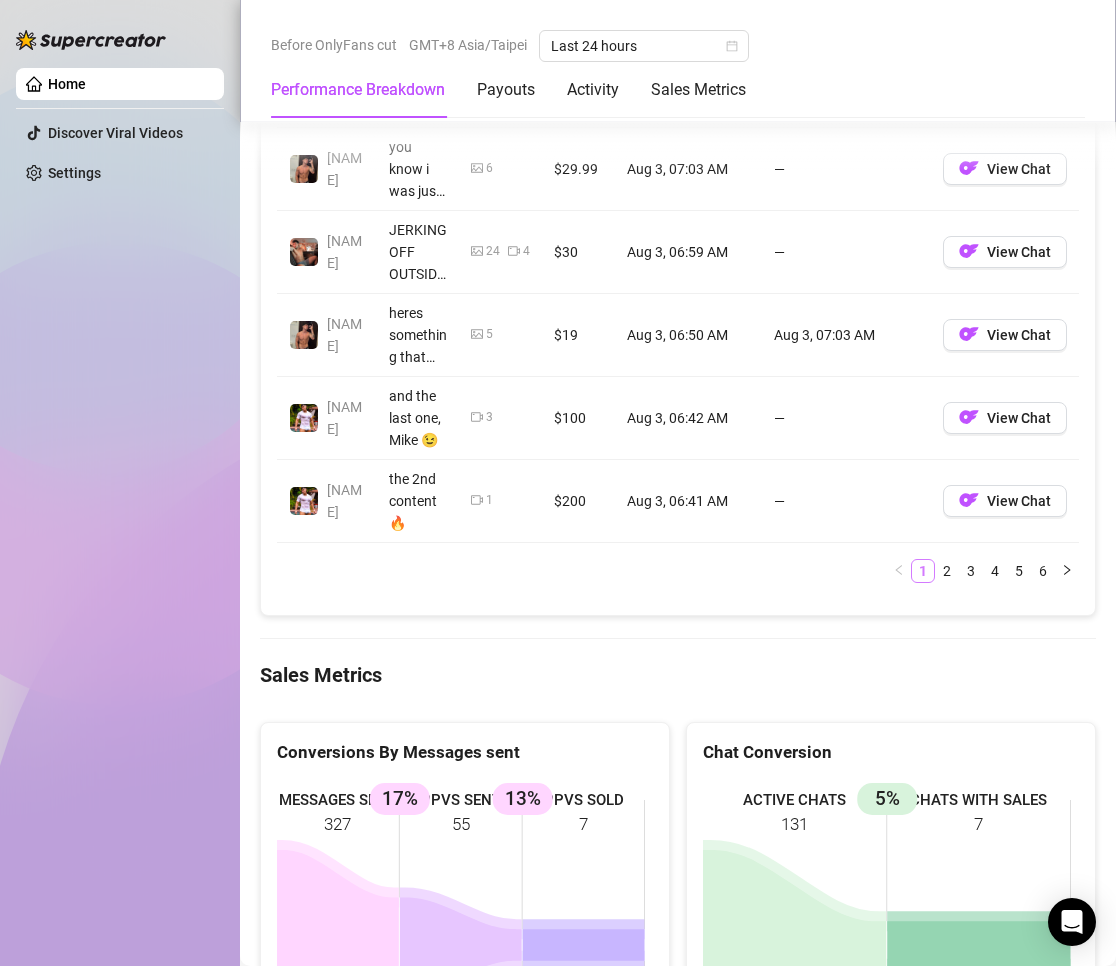 click on "1" at bounding box center [923, 571] 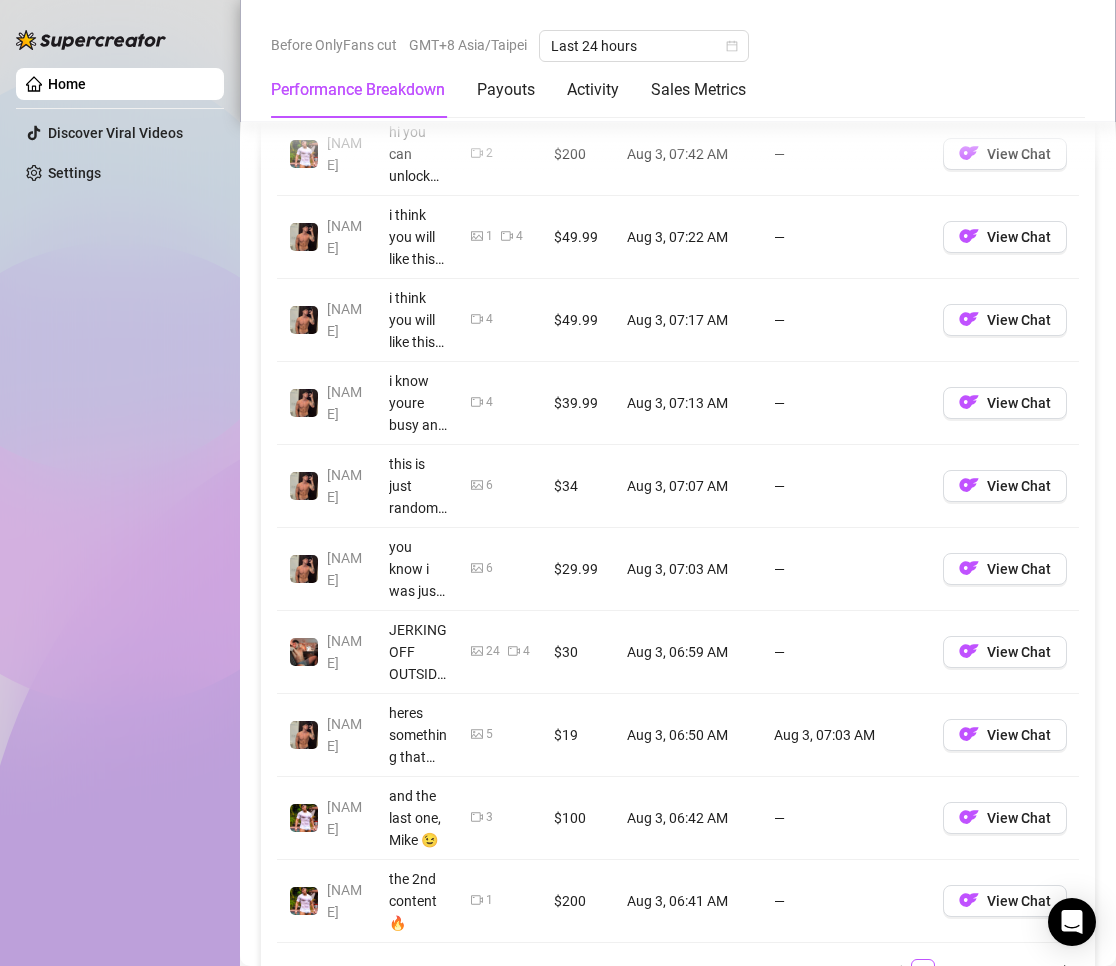 scroll, scrollTop: 2122, scrollLeft: 0, axis: vertical 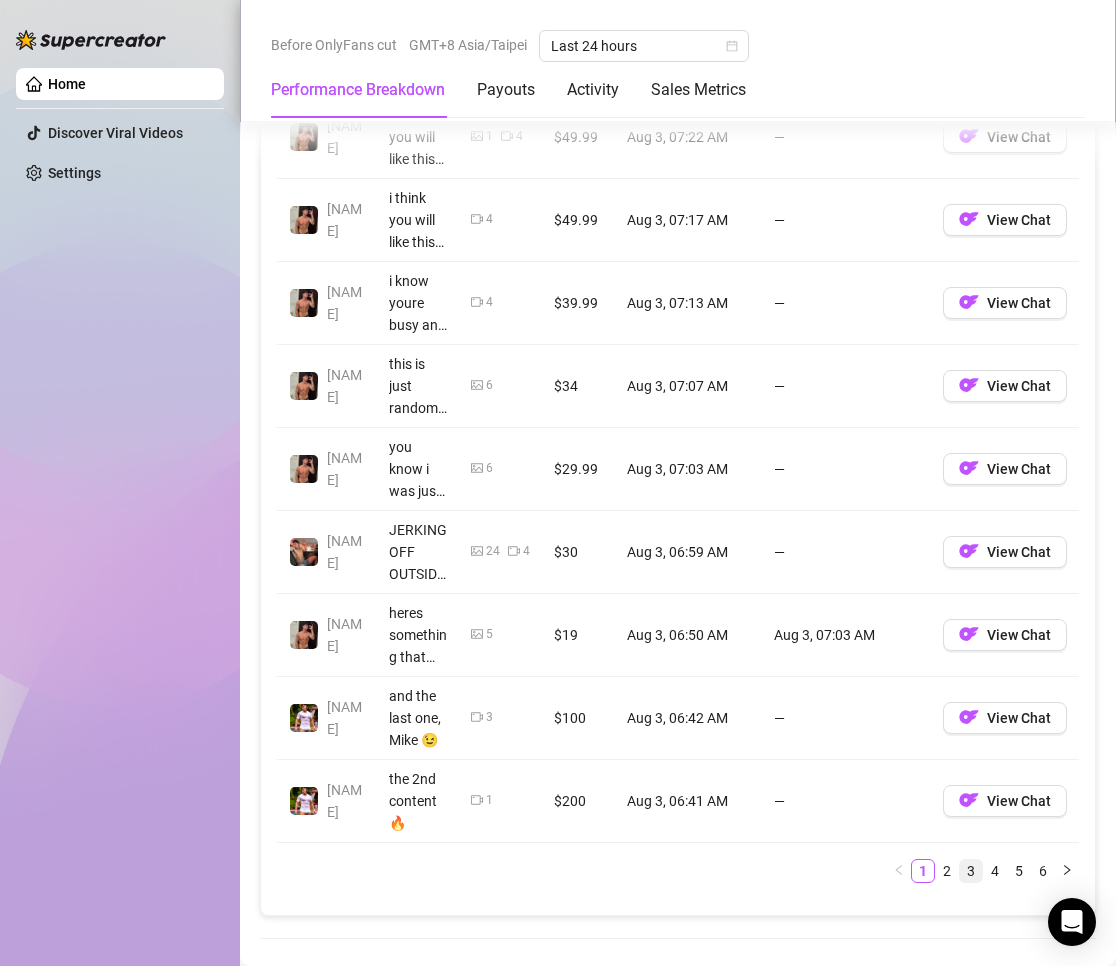 click on "3" at bounding box center (971, 871) 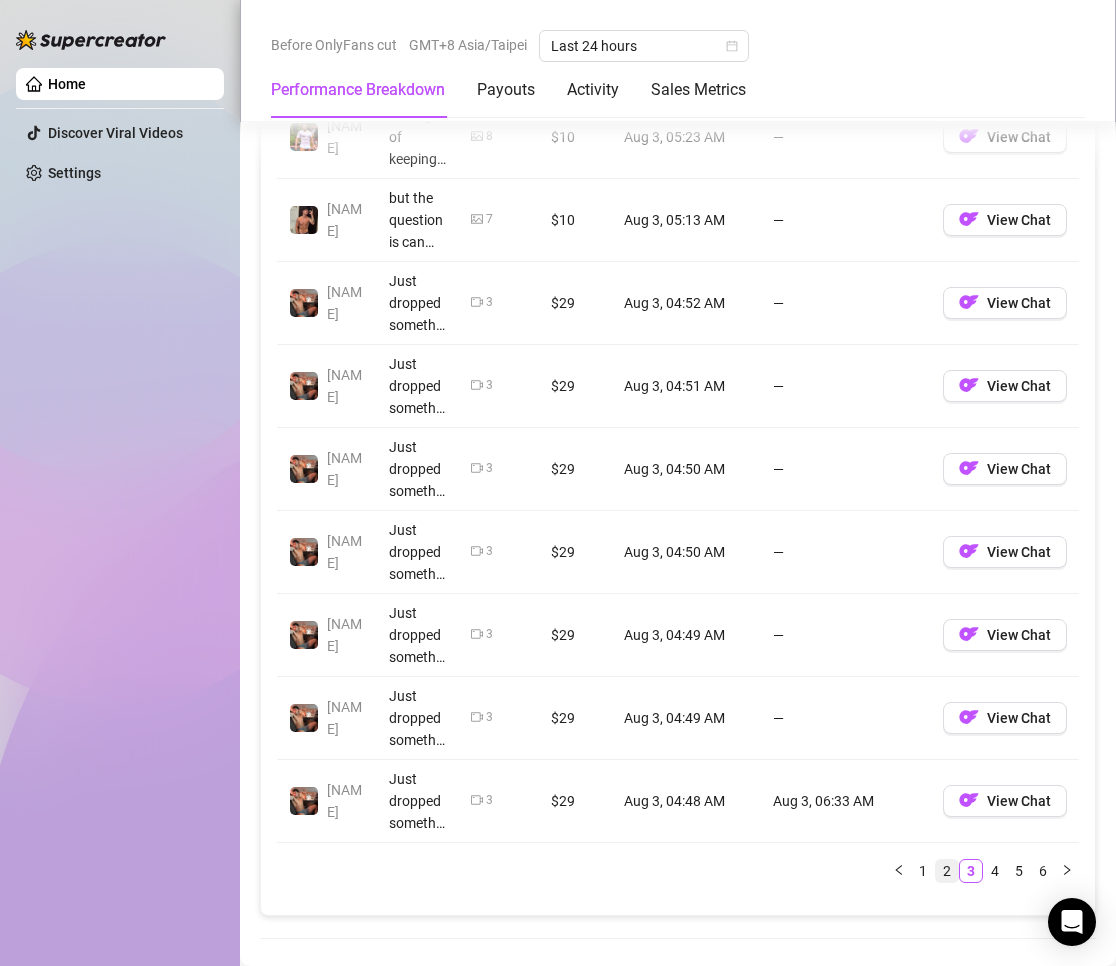 click on "2" at bounding box center [947, 871] 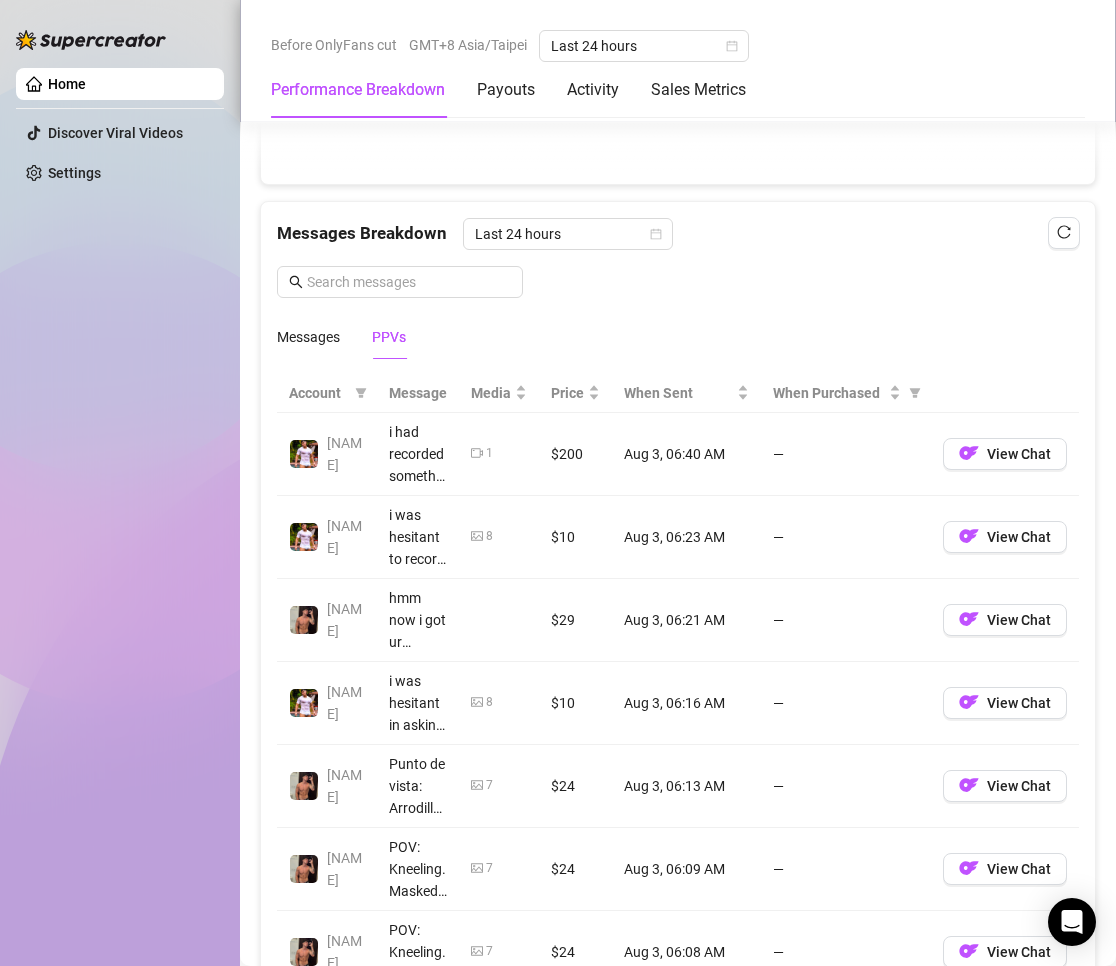 scroll, scrollTop: 2122, scrollLeft: 0, axis: vertical 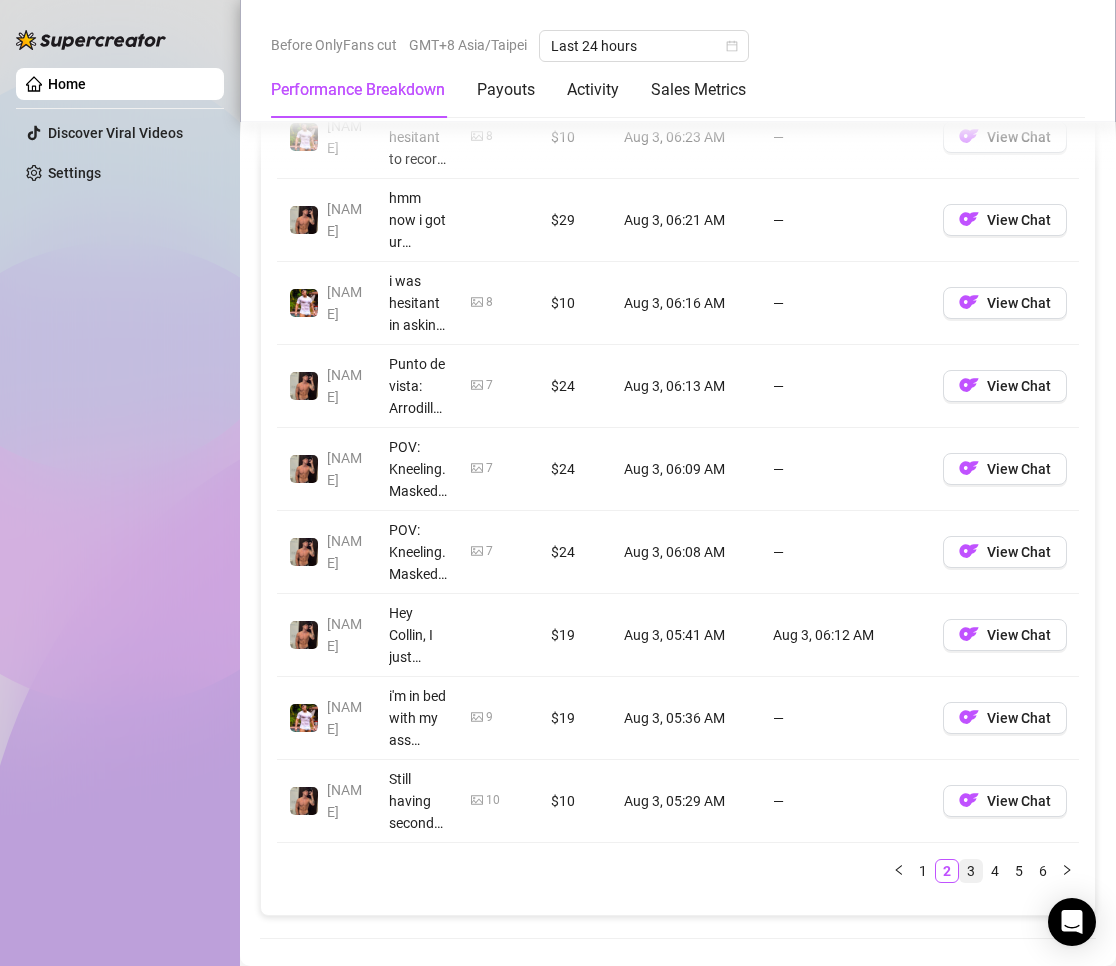 click on "3" at bounding box center (971, 871) 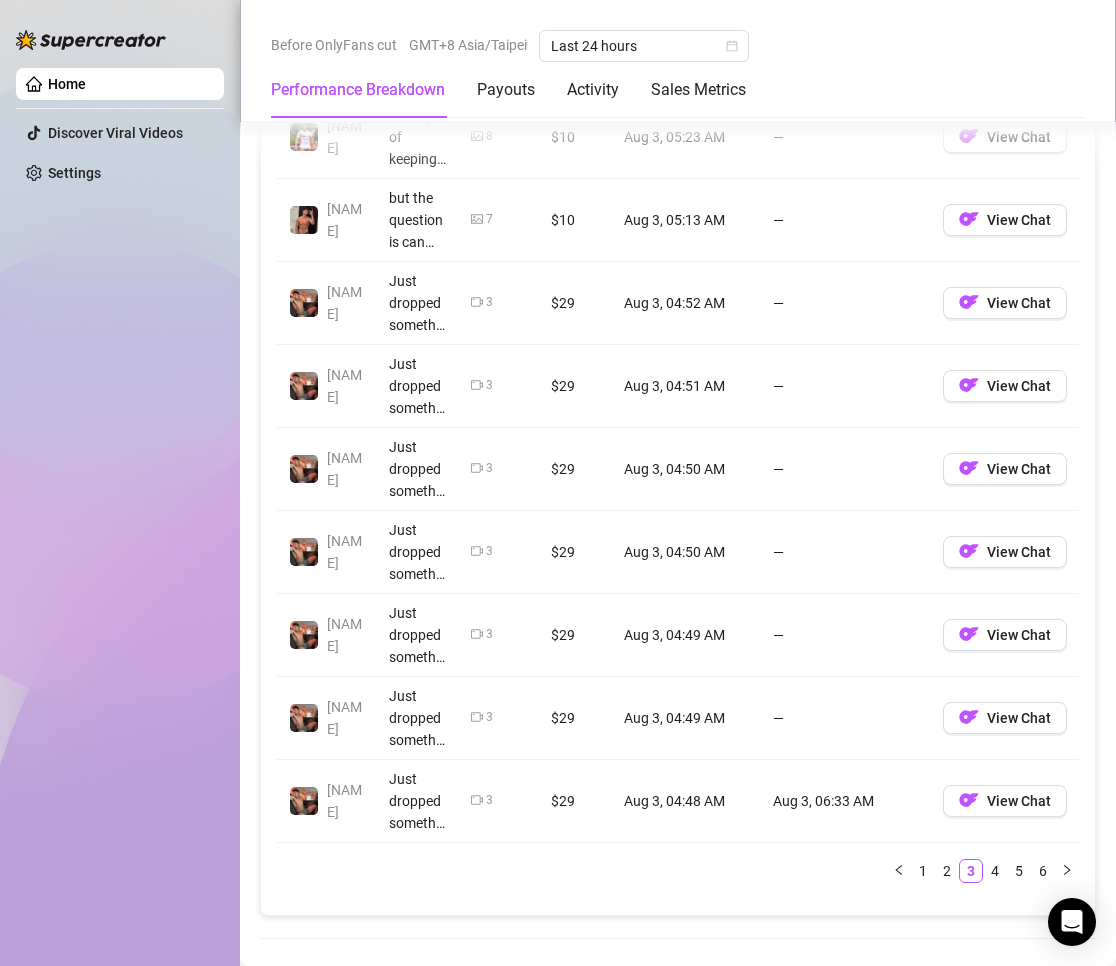scroll, scrollTop: 2222, scrollLeft: 0, axis: vertical 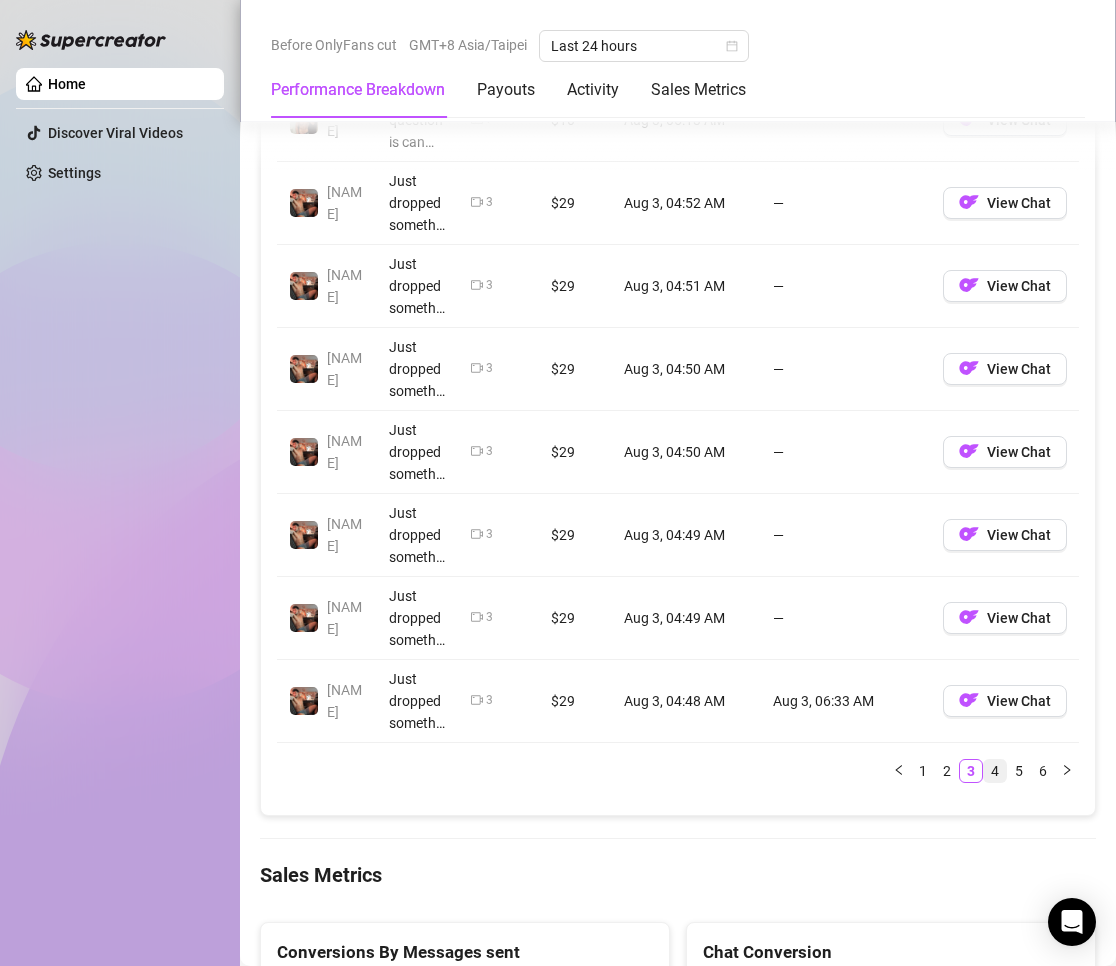 click on "4" at bounding box center [995, 771] 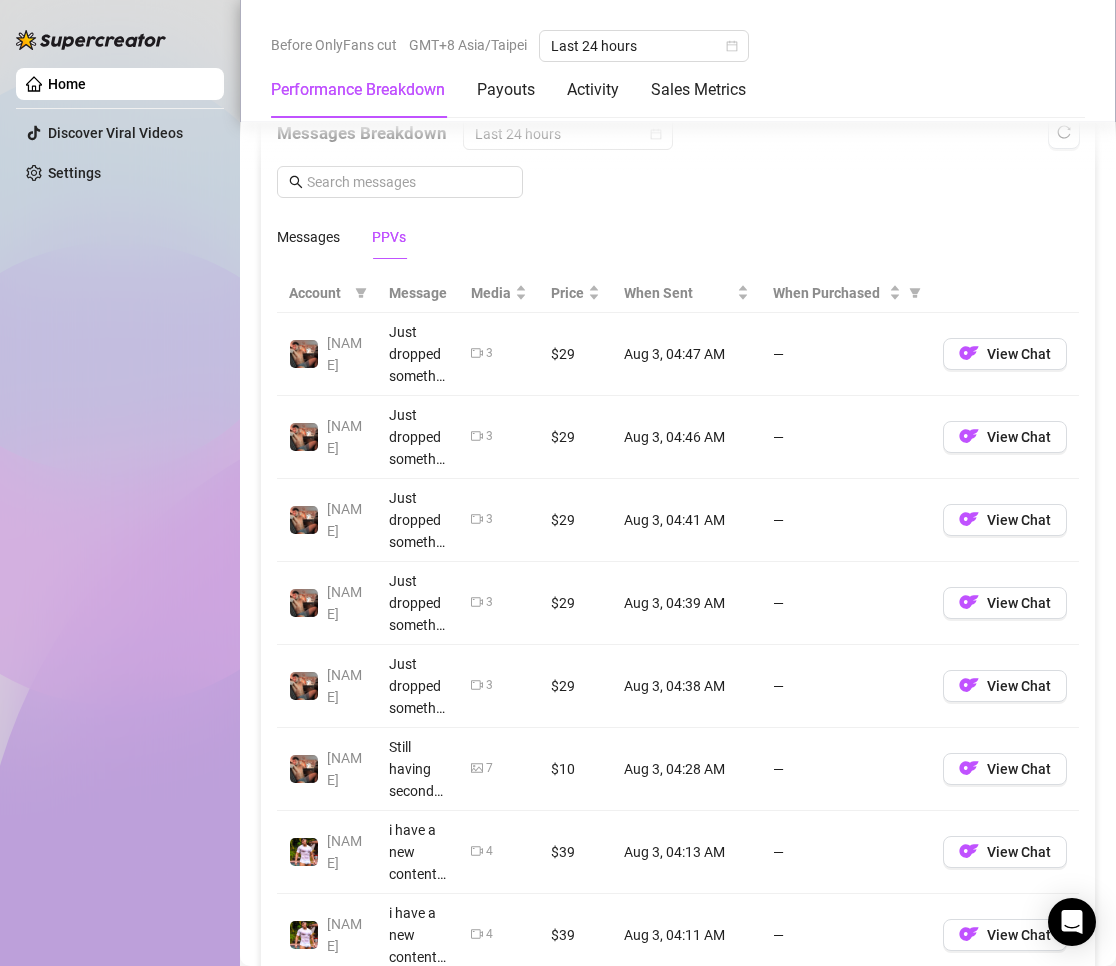 scroll, scrollTop: 2222, scrollLeft: 0, axis: vertical 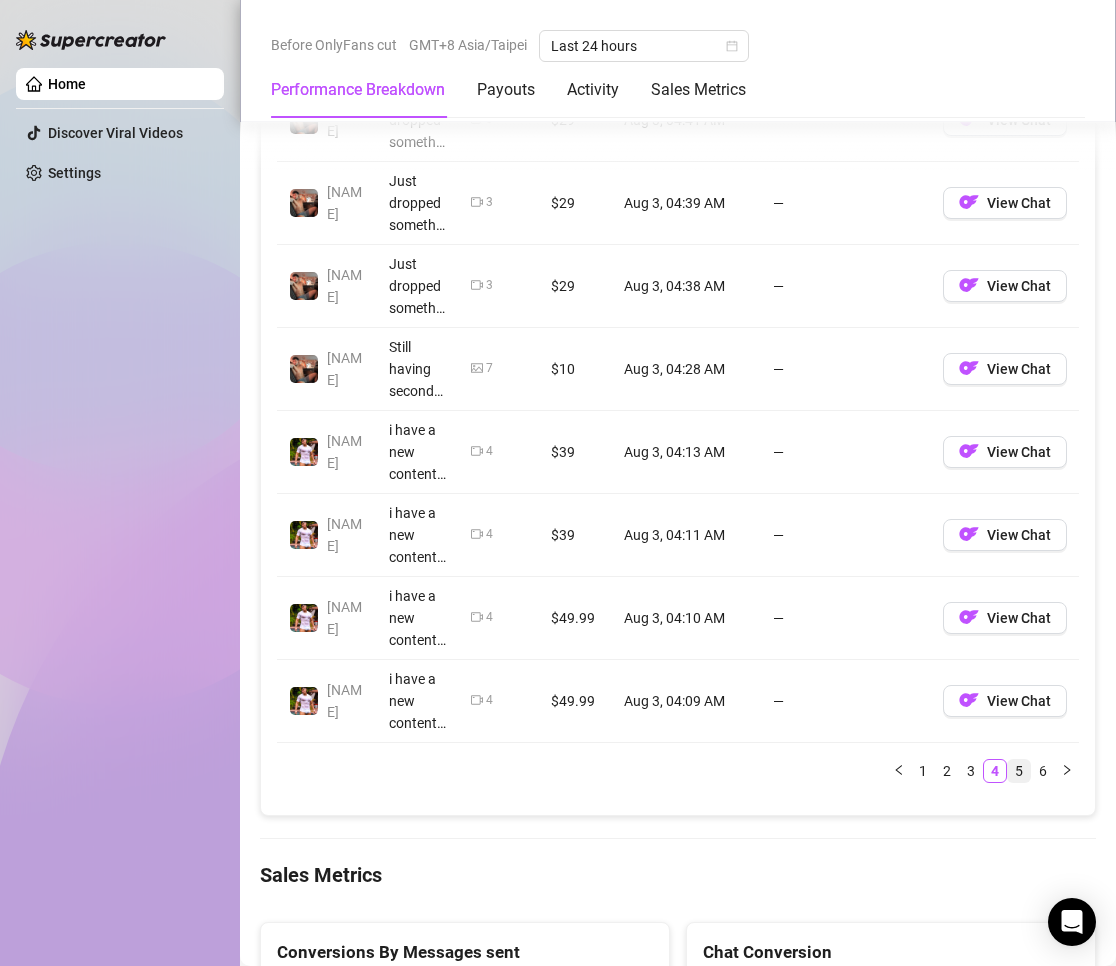 click on "5" at bounding box center [1019, 771] 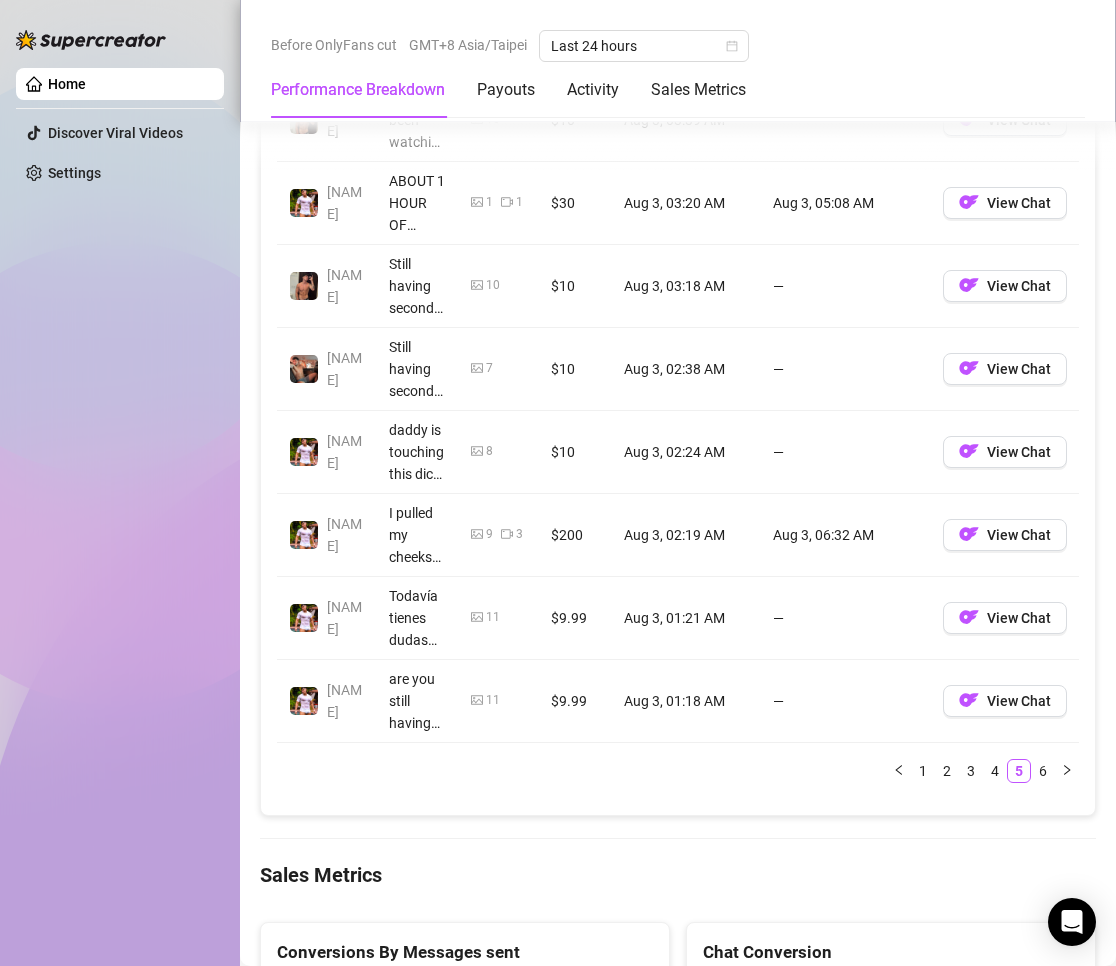 scroll, scrollTop: 2122, scrollLeft: 0, axis: vertical 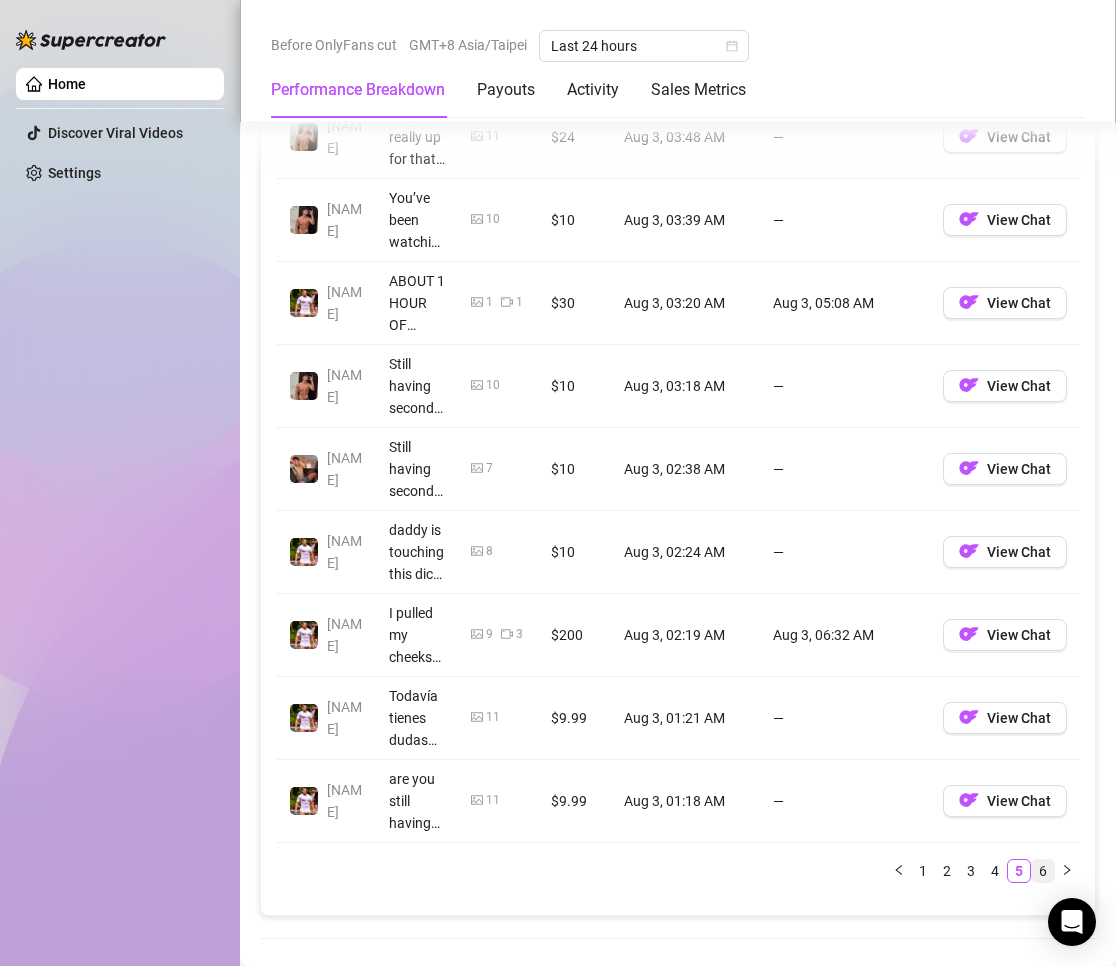 click on "6" at bounding box center [1043, 871] 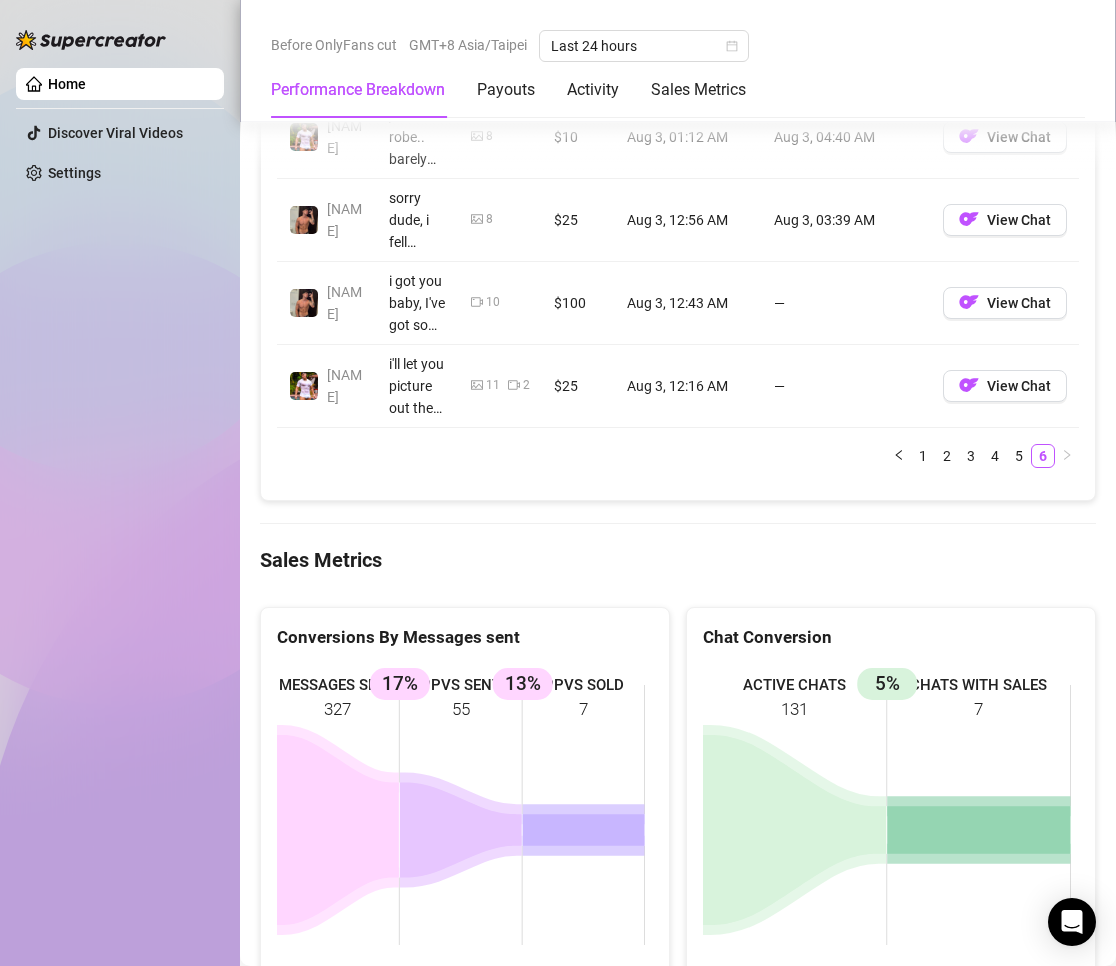 scroll, scrollTop: 1922, scrollLeft: 0, axis: vertical 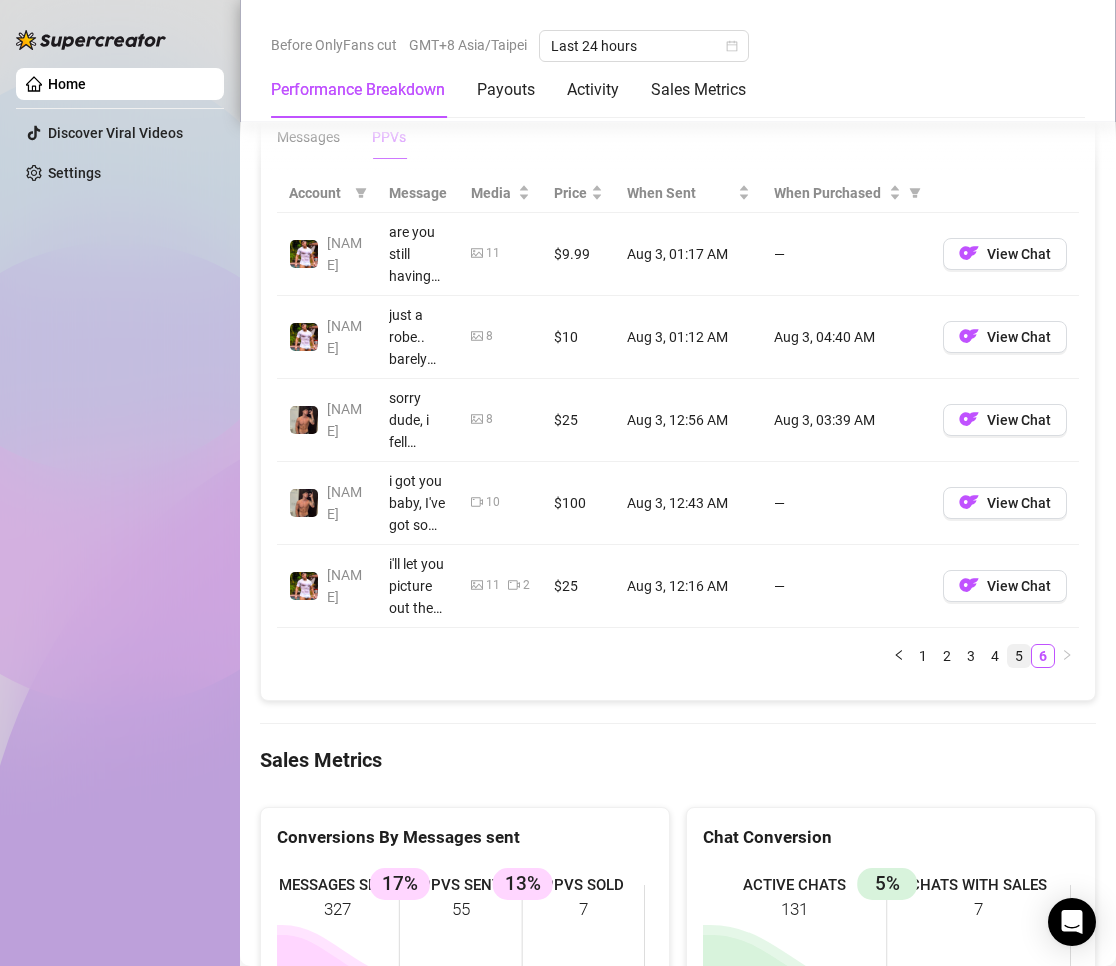 click on "5" at bounding box center (1019, 656) 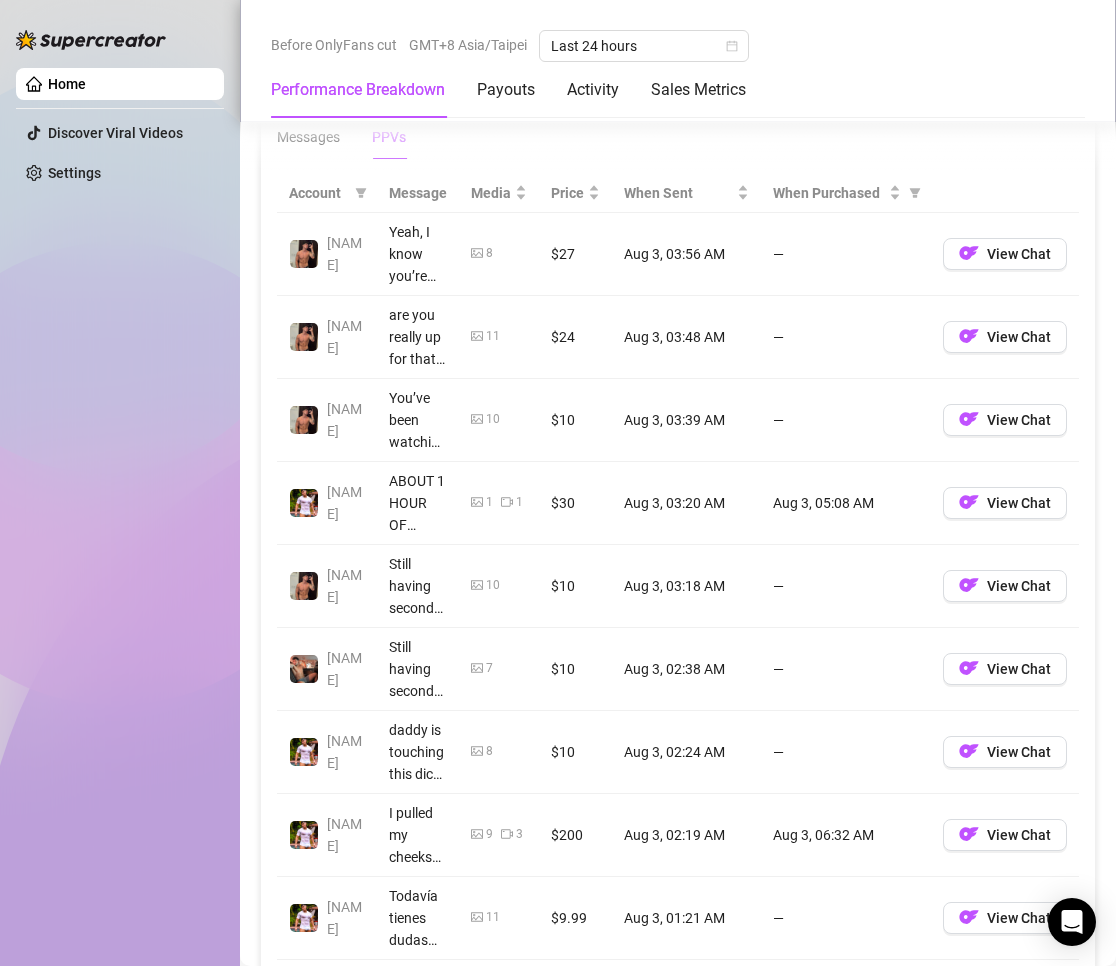 scroll, scrollTop: 2322, scrollLeft: 0, axis: vertical 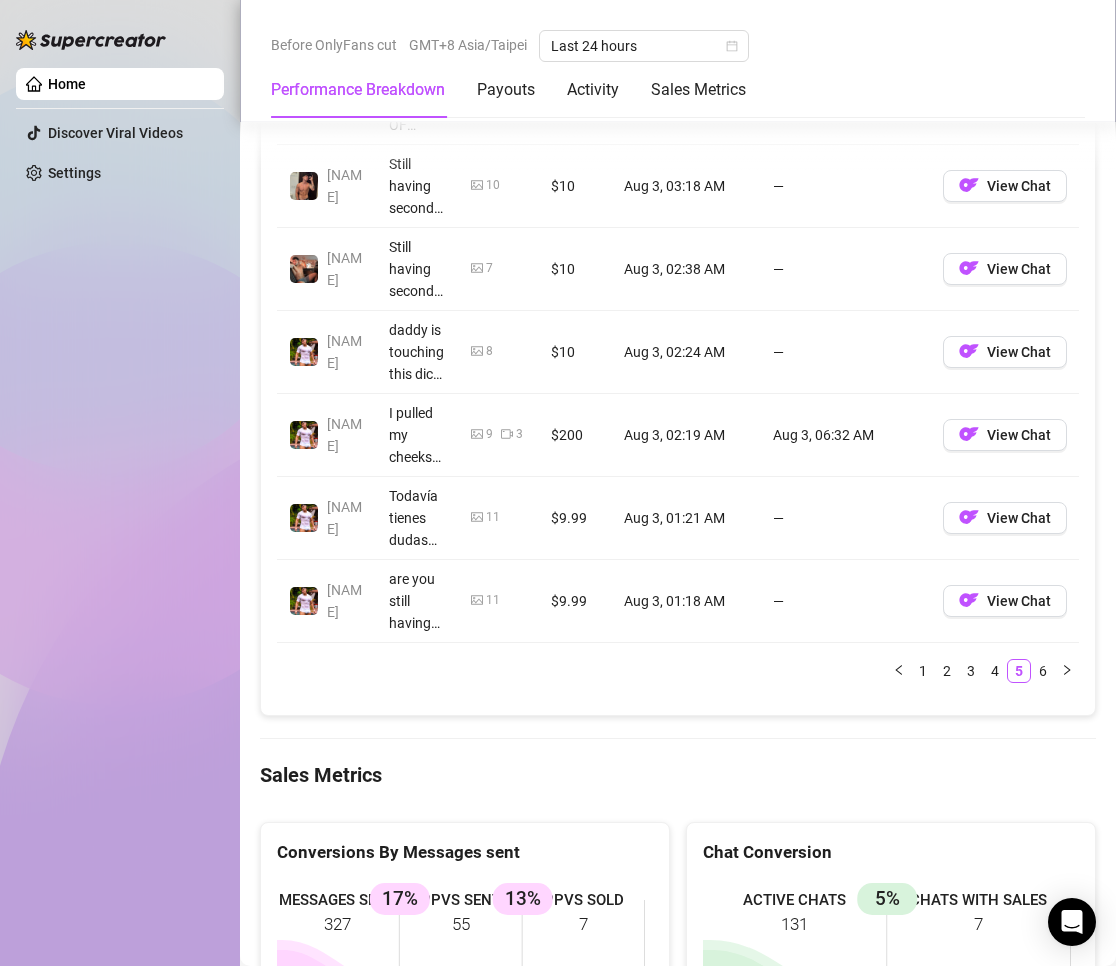 click on "1" at bounding box center (923, 671) 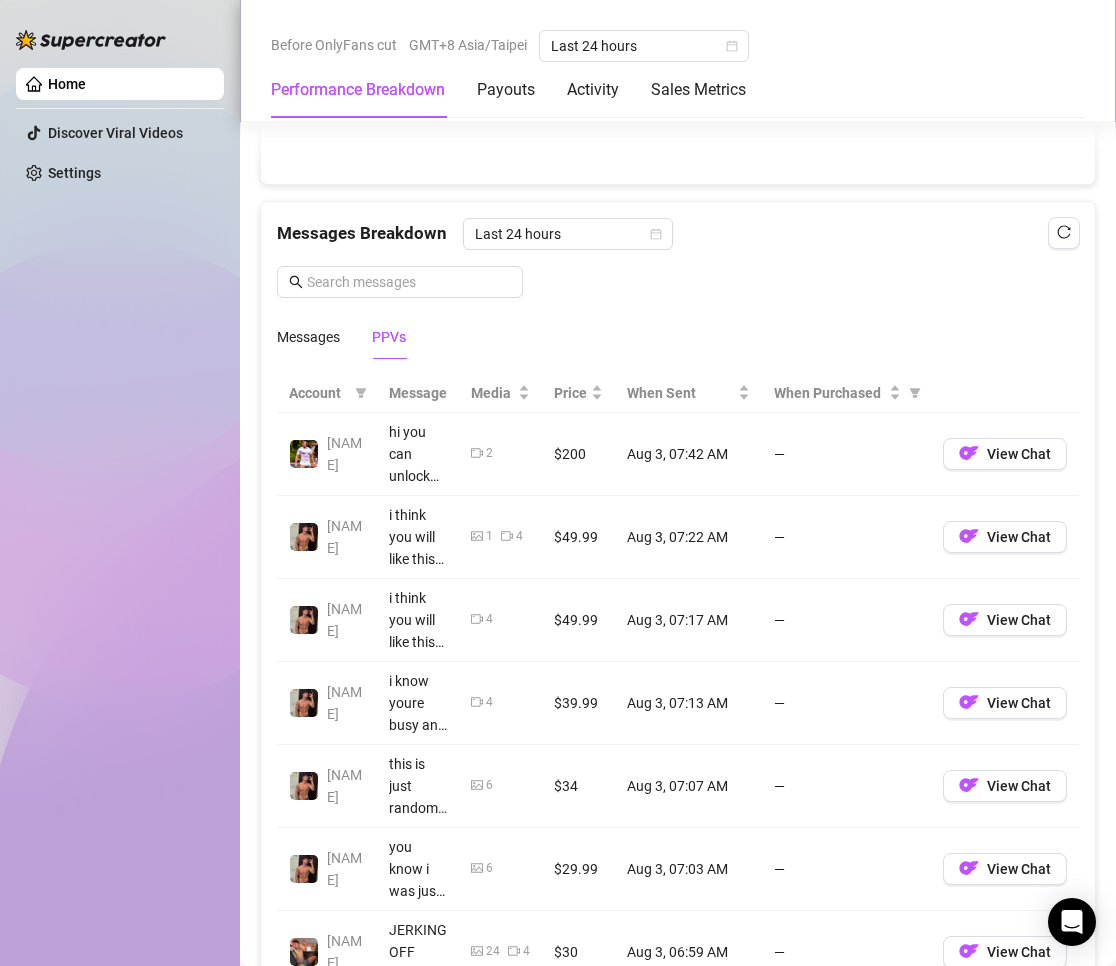 scroll, scrollTop: 2122, scrollLeft: 0, axis: vertical 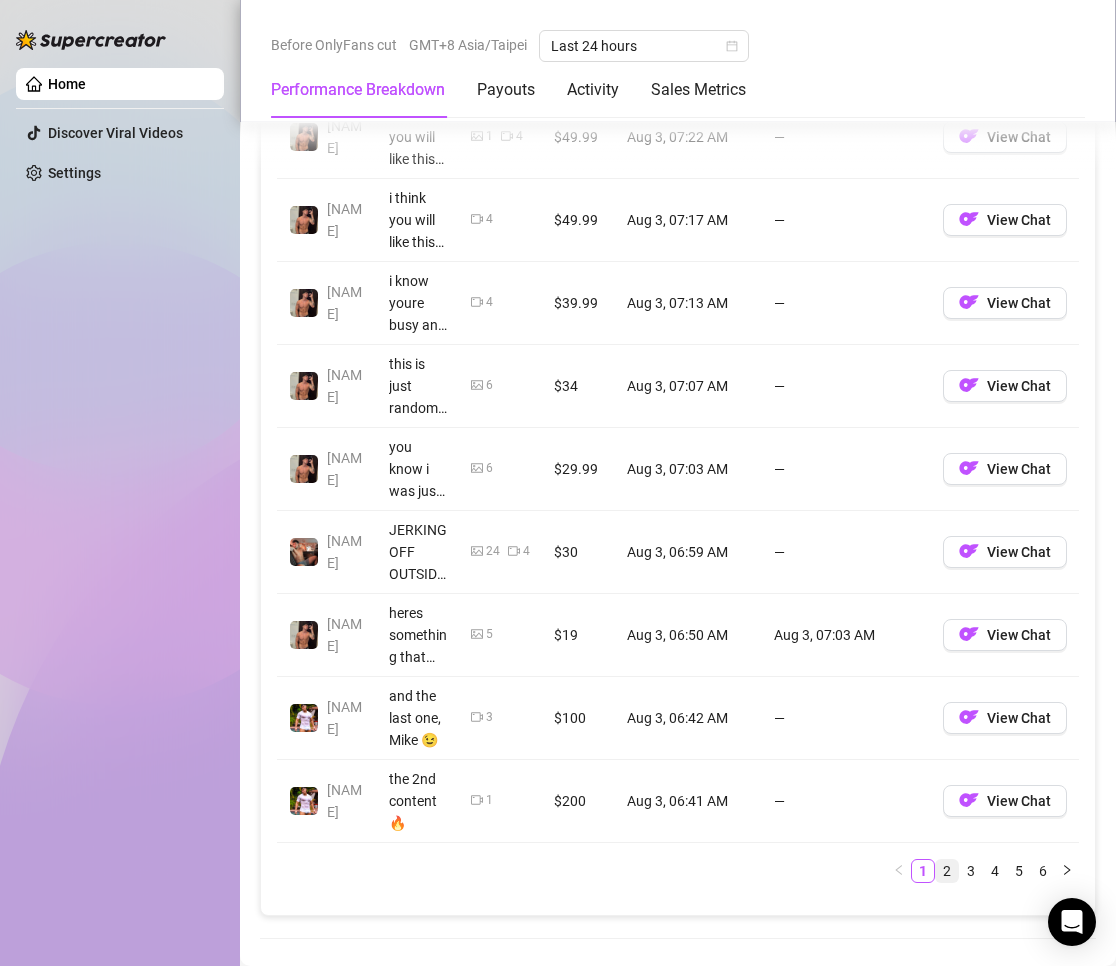 click on "2" at bounding box center [947, 871] 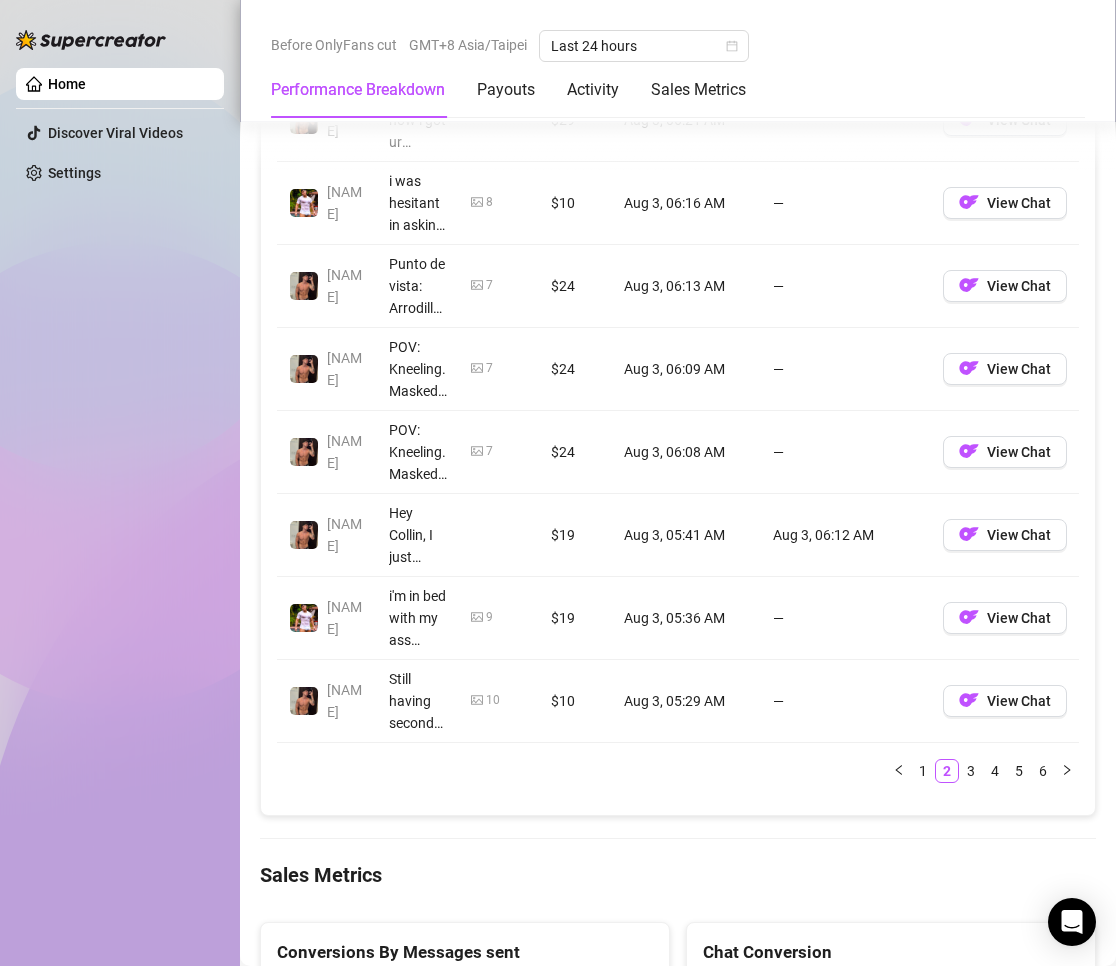 scroll, scrollTop: 2322, scrollLeft: 0, axis: vertical 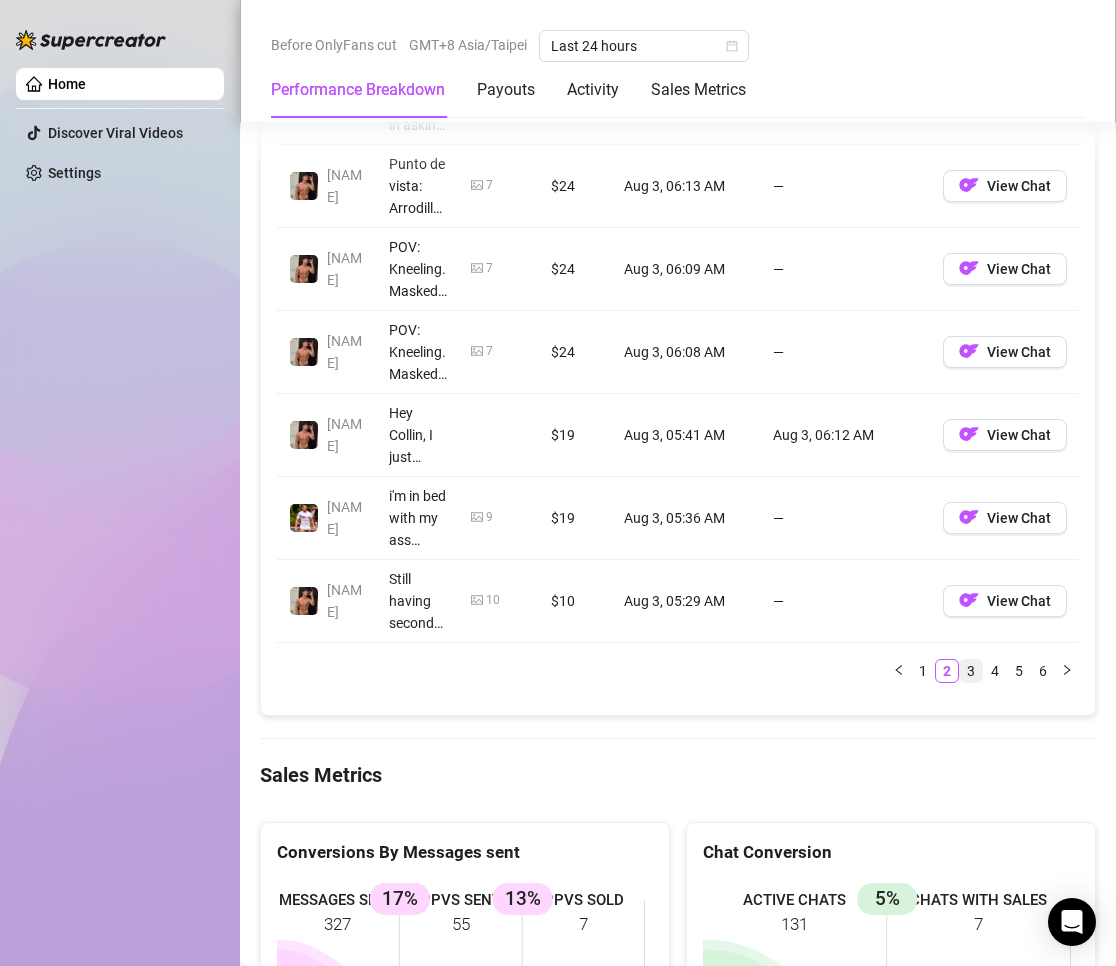 click on "3" at bounding box center (971, 671) 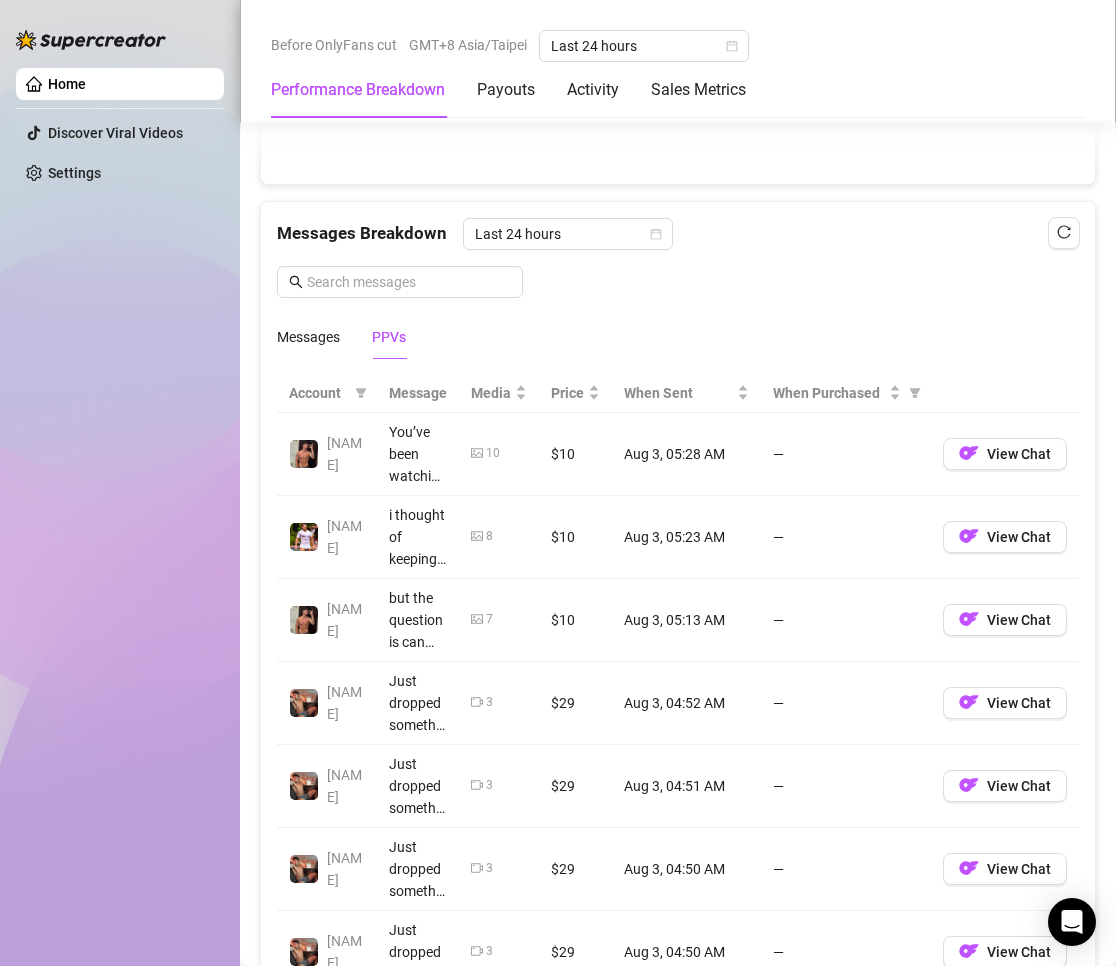 scroll, scrollTop: 2122, scrollLeft: 0, axis: vertical 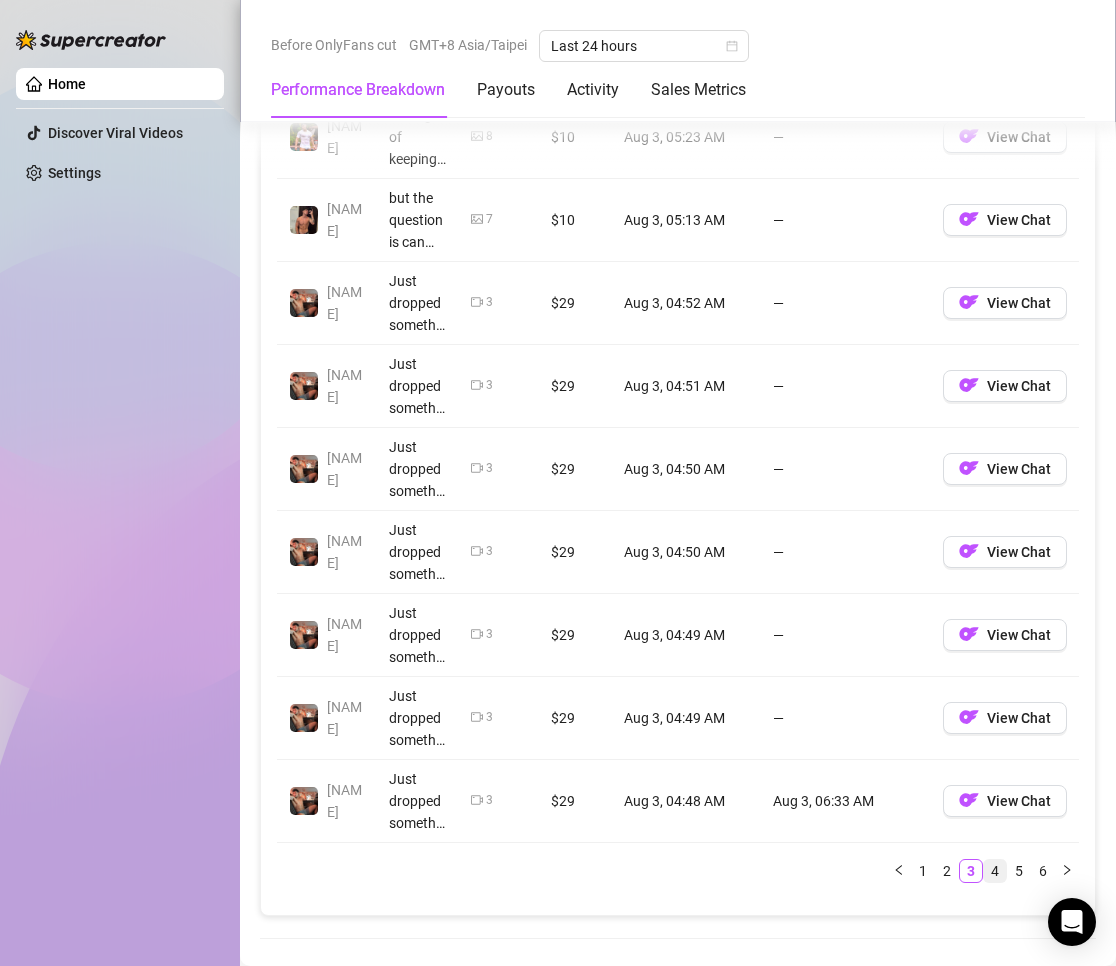click on "4" at bounding box center (995, 871) 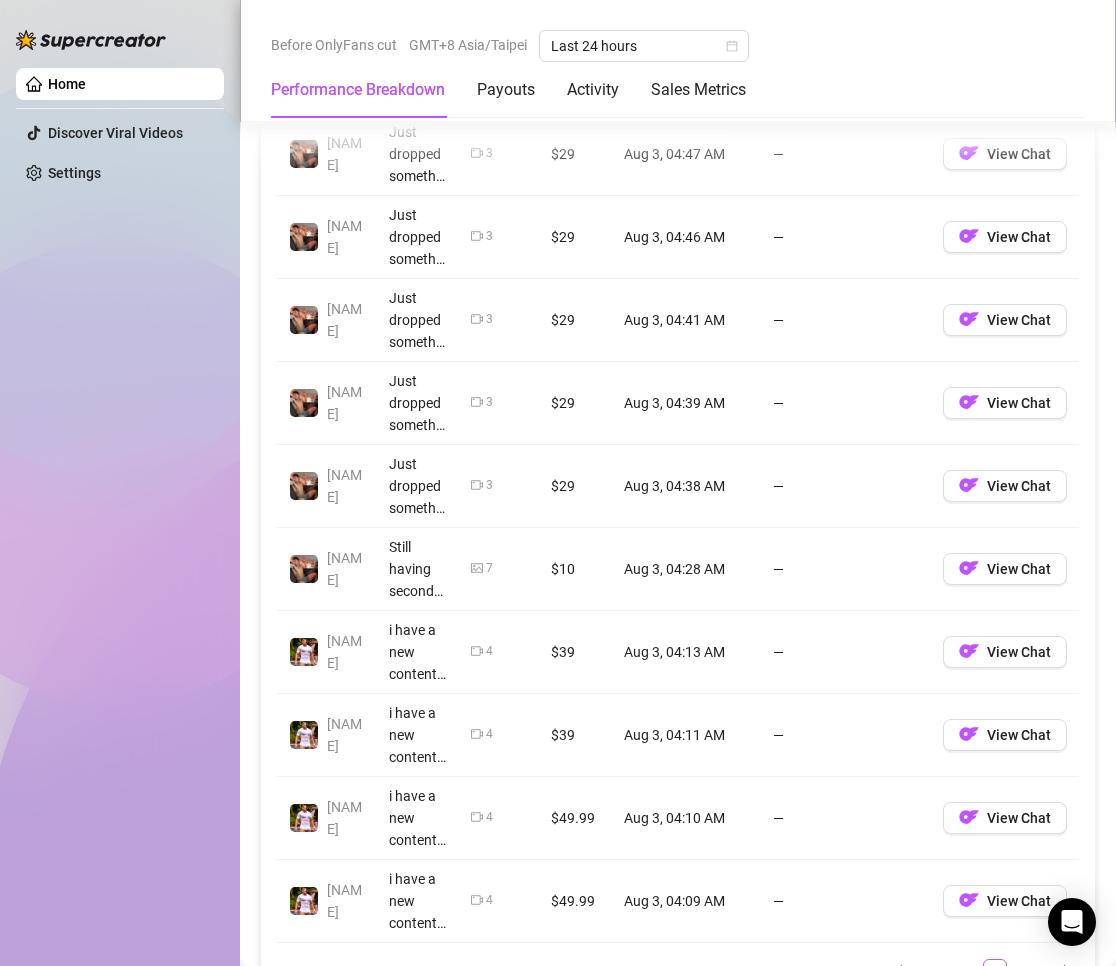 scroll, scrollTop: 2222, scrollLeft: 0, axis: vertical 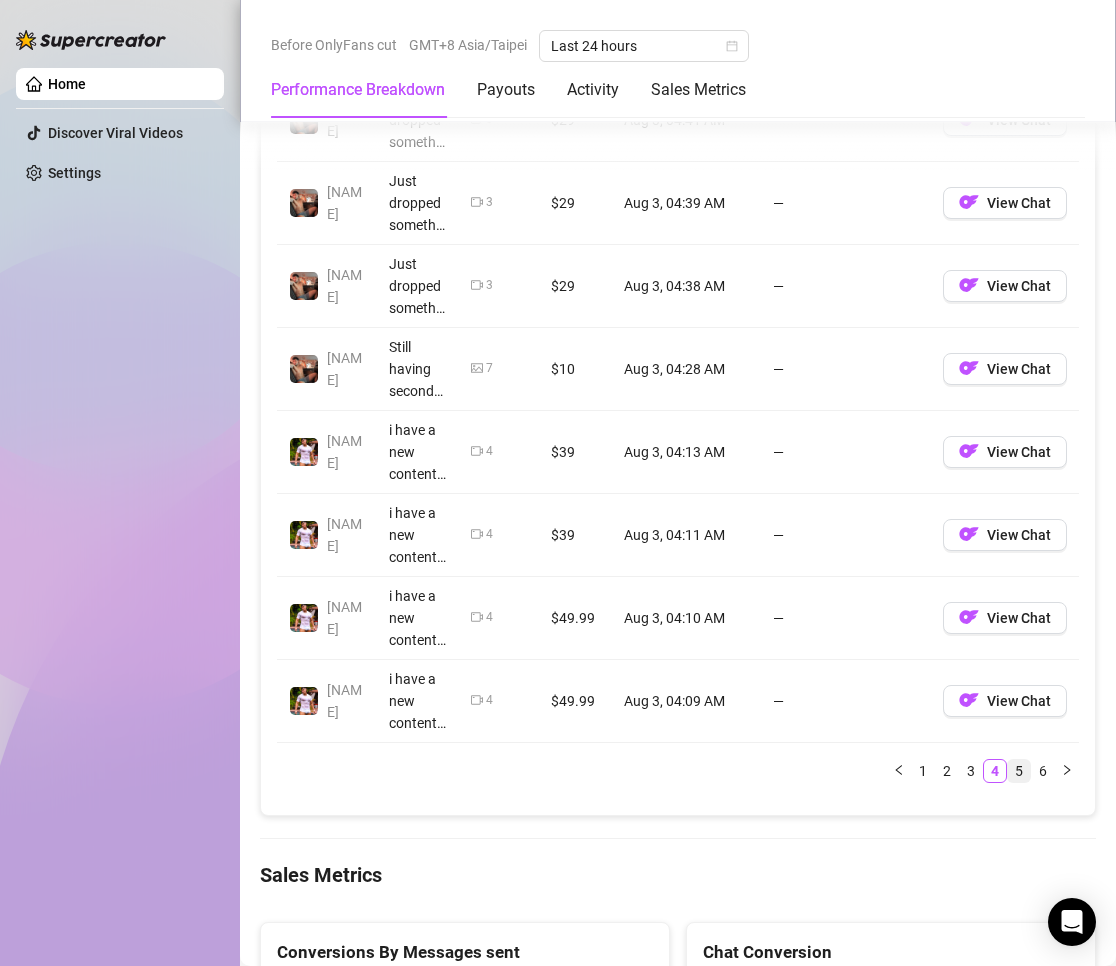 click on "5" at bounding box center (1019, 771) 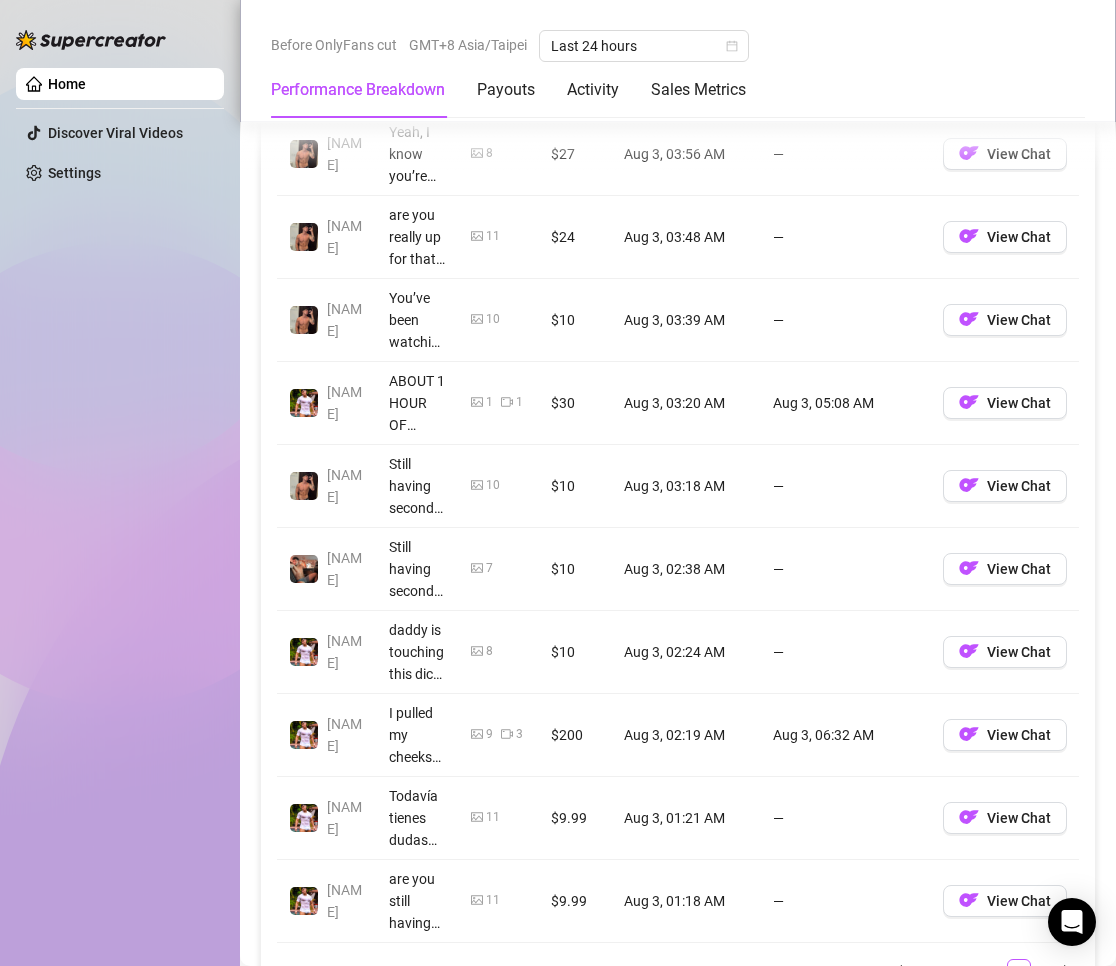 scroll, scrollTop: 2222, scrollLeft: 0, axis: vertical 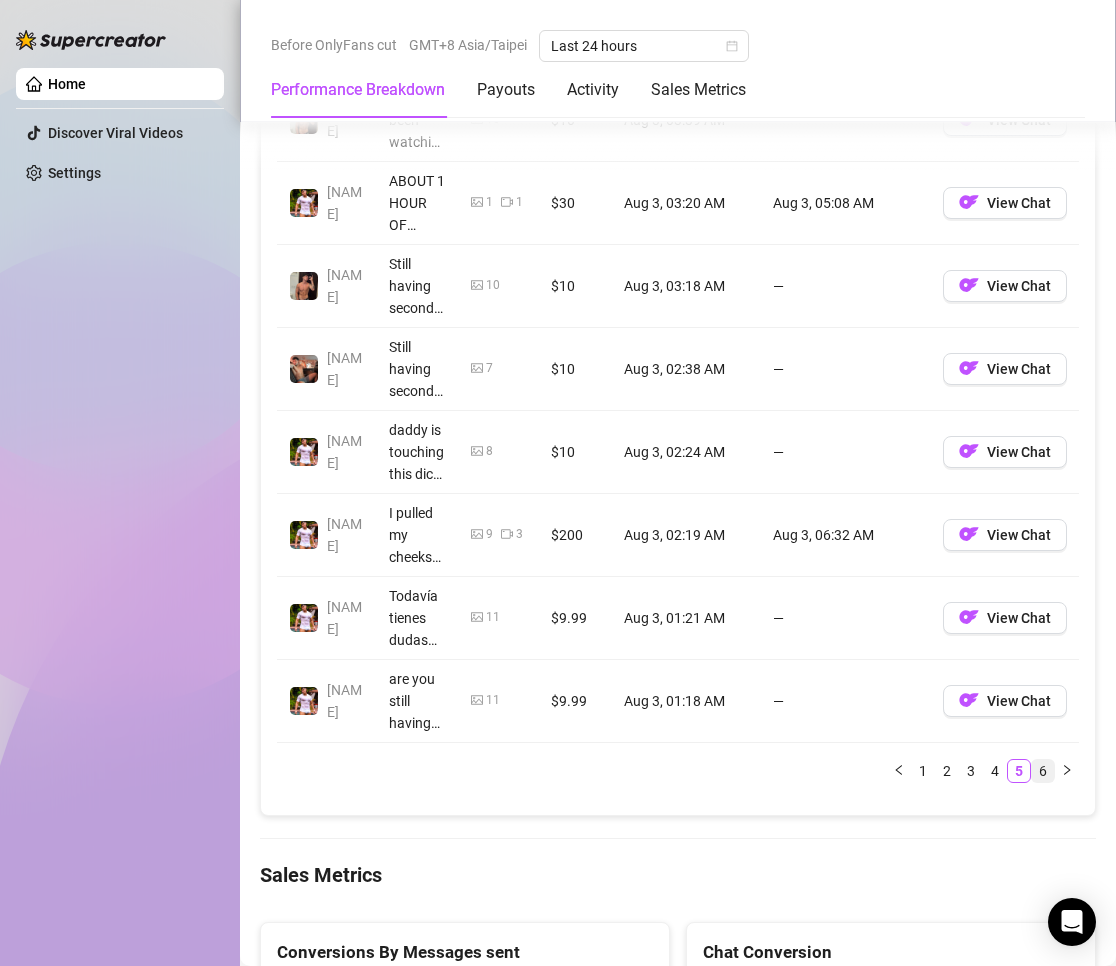 click on "6" at bounding box center [1043, 771] 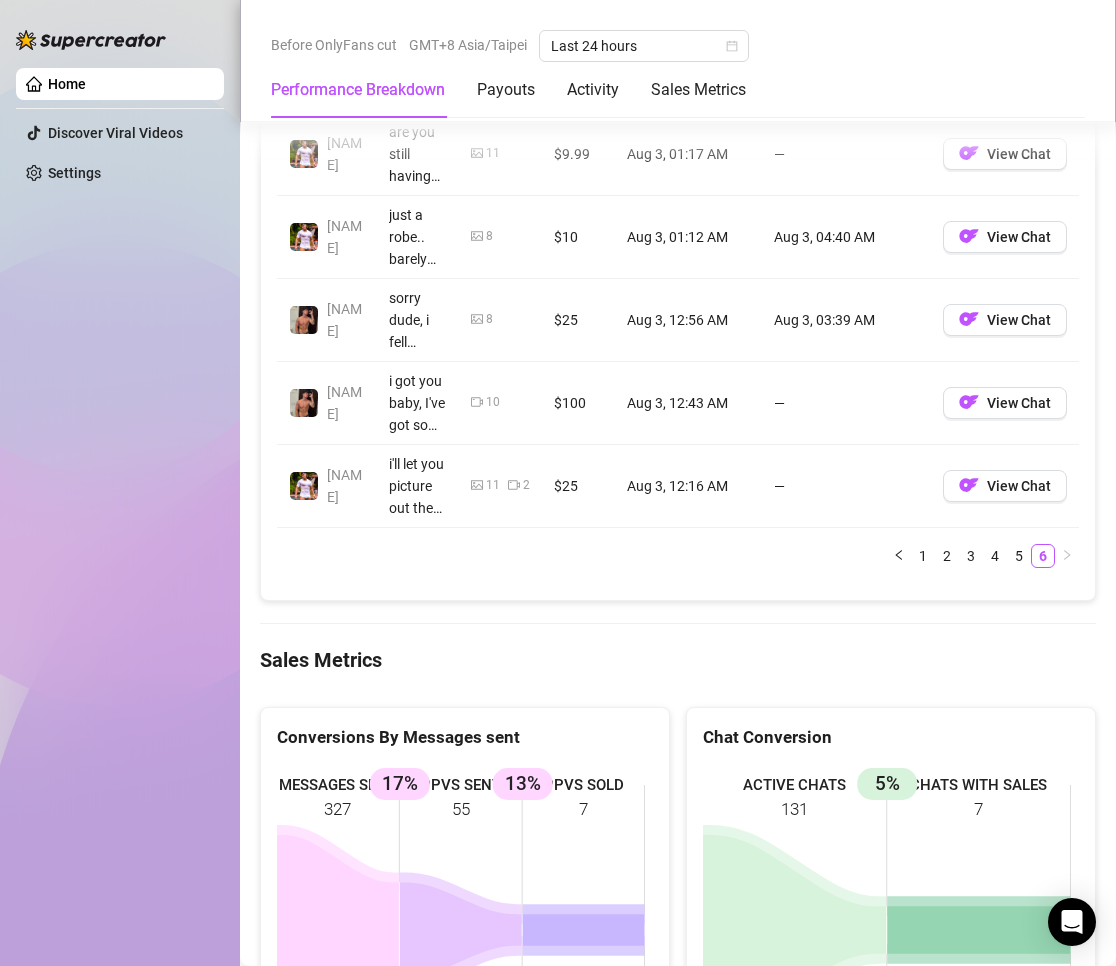 scroll, scrollTop: 1822, scrollLeft: 0, axis: vertical 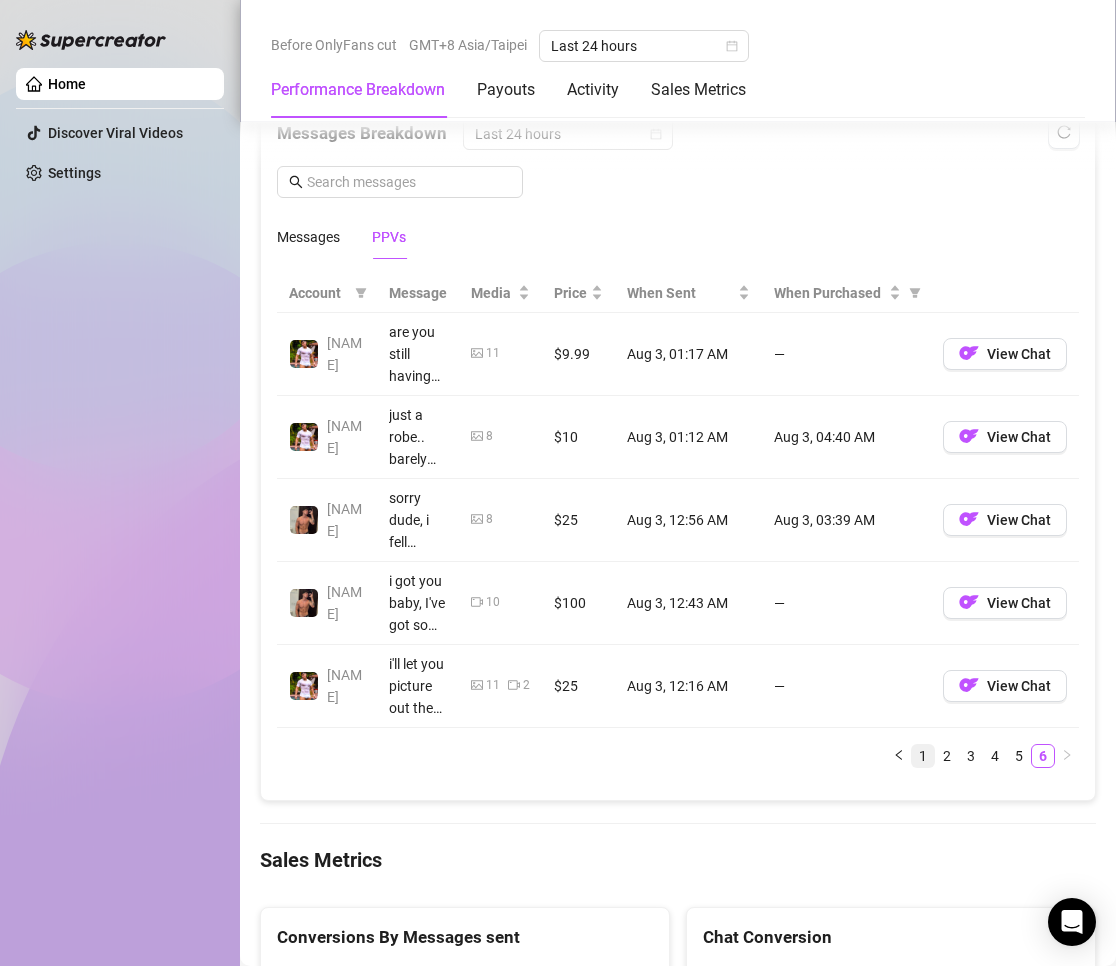 click on "1" at bounding box center [923, 756] 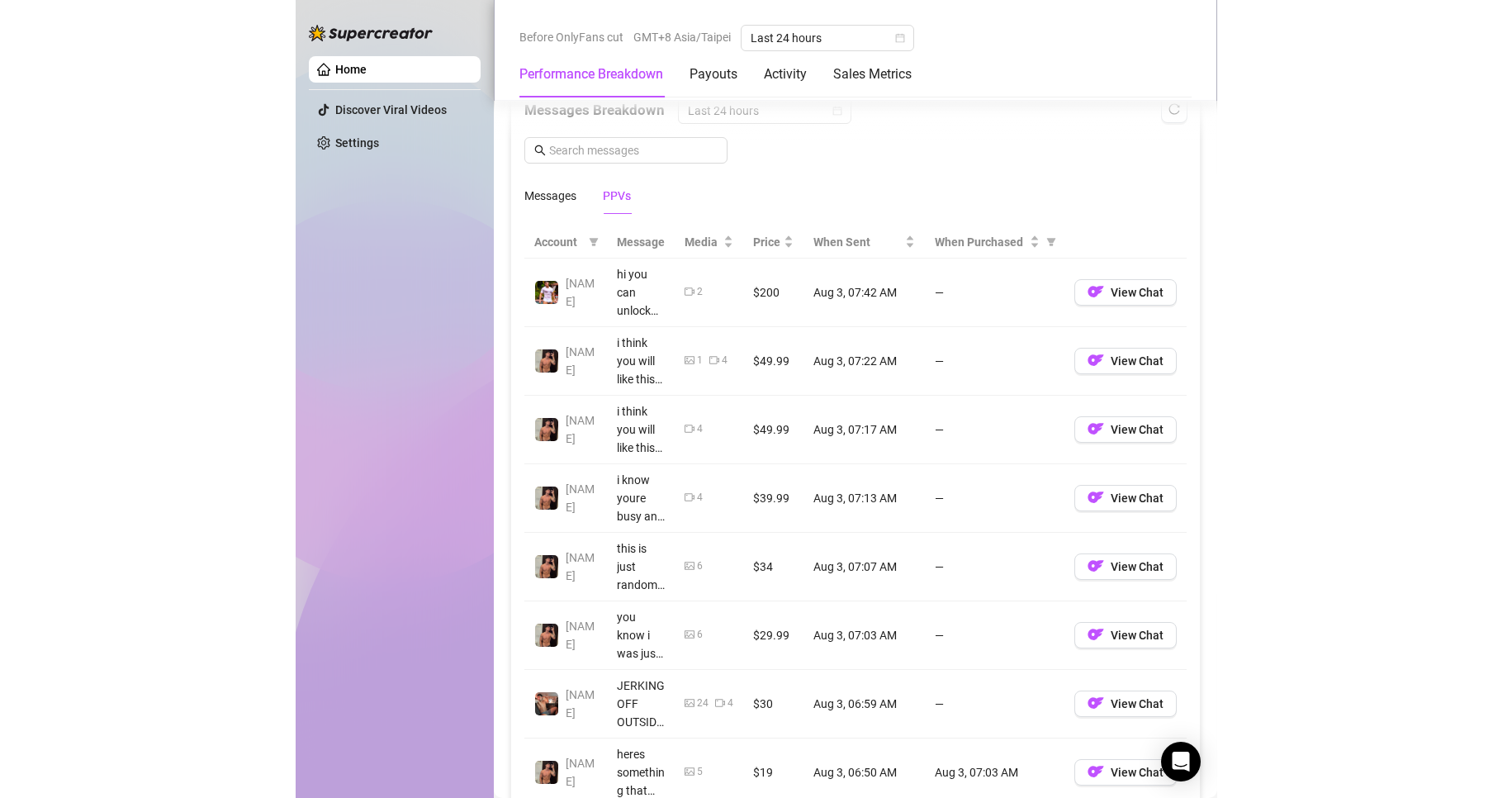 scroll, scrollTop: 1753, scrollLeft: 0, axis: vertical 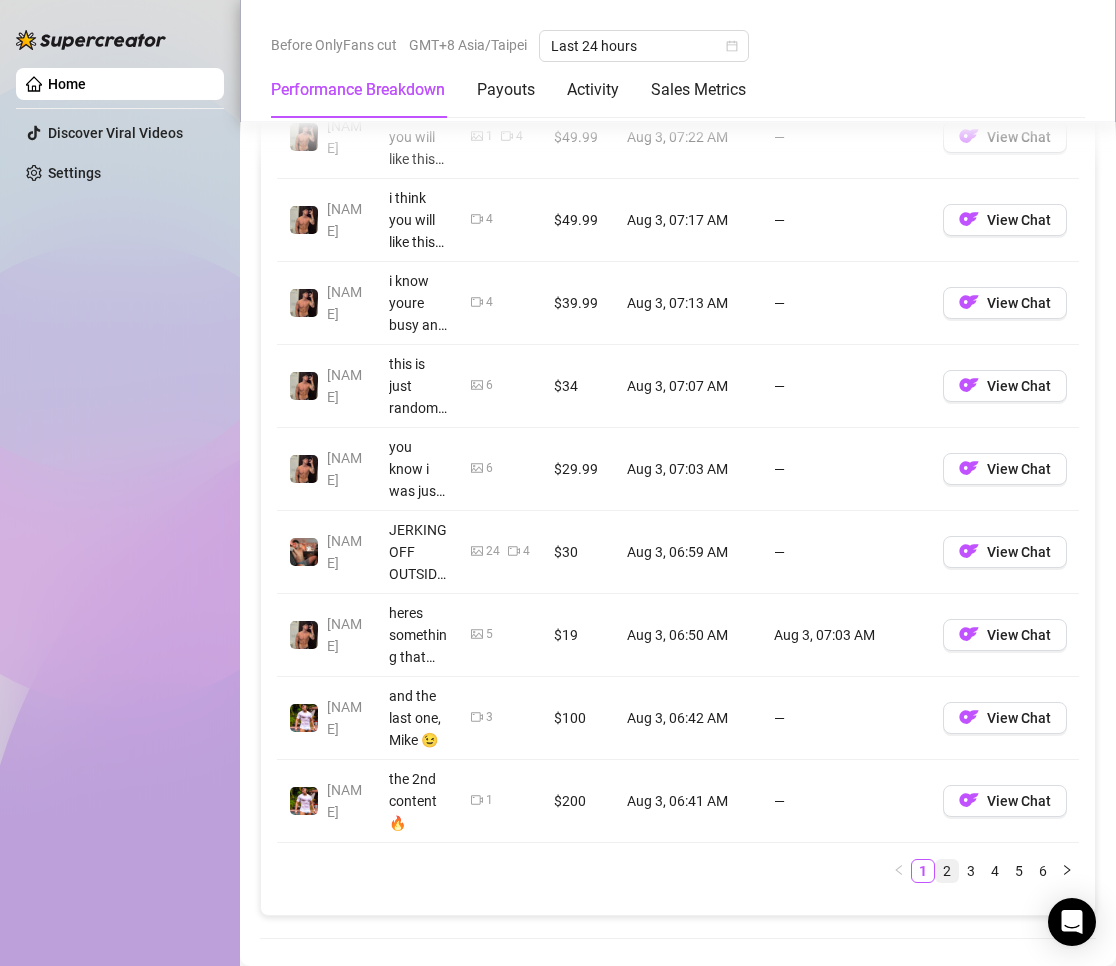 click on "2" at bounding box center [947, 871] 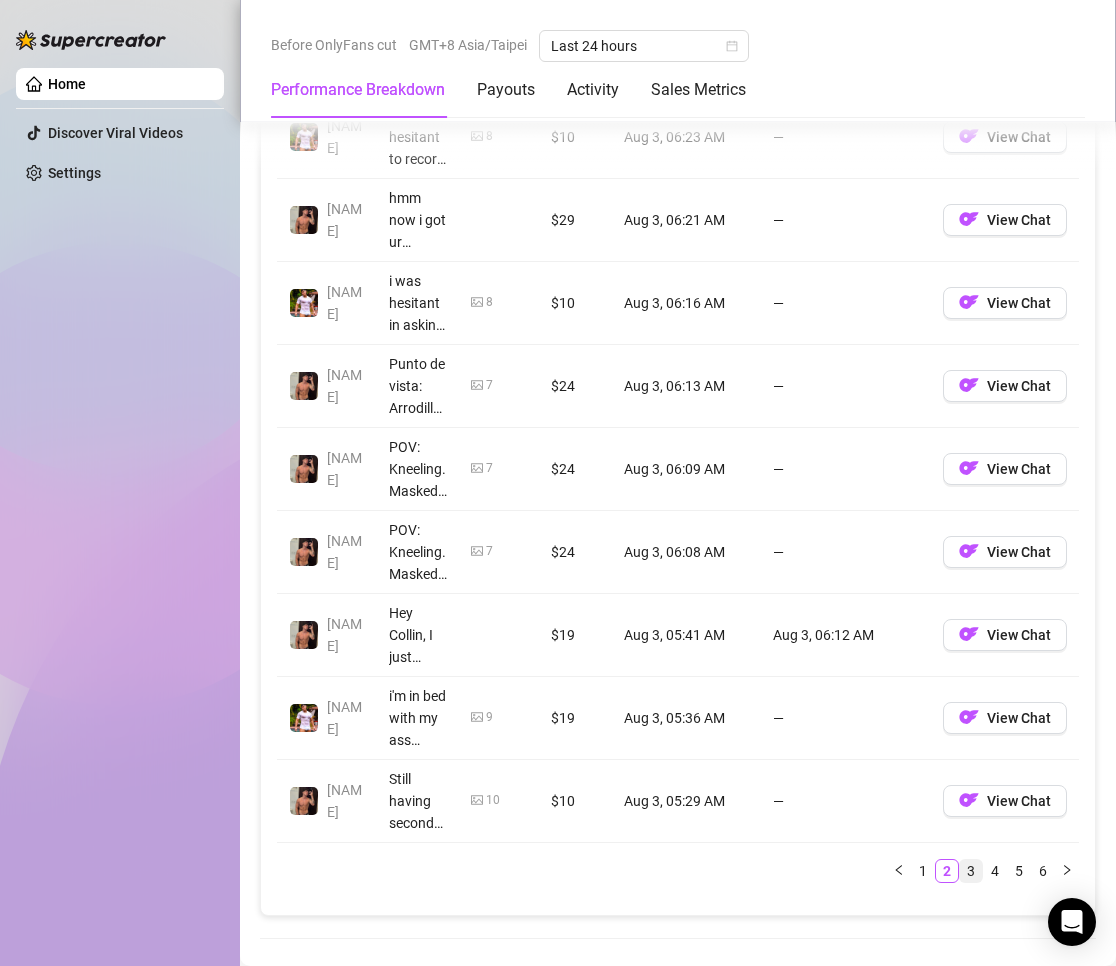 click on "3" at bounding box center (971, 871) 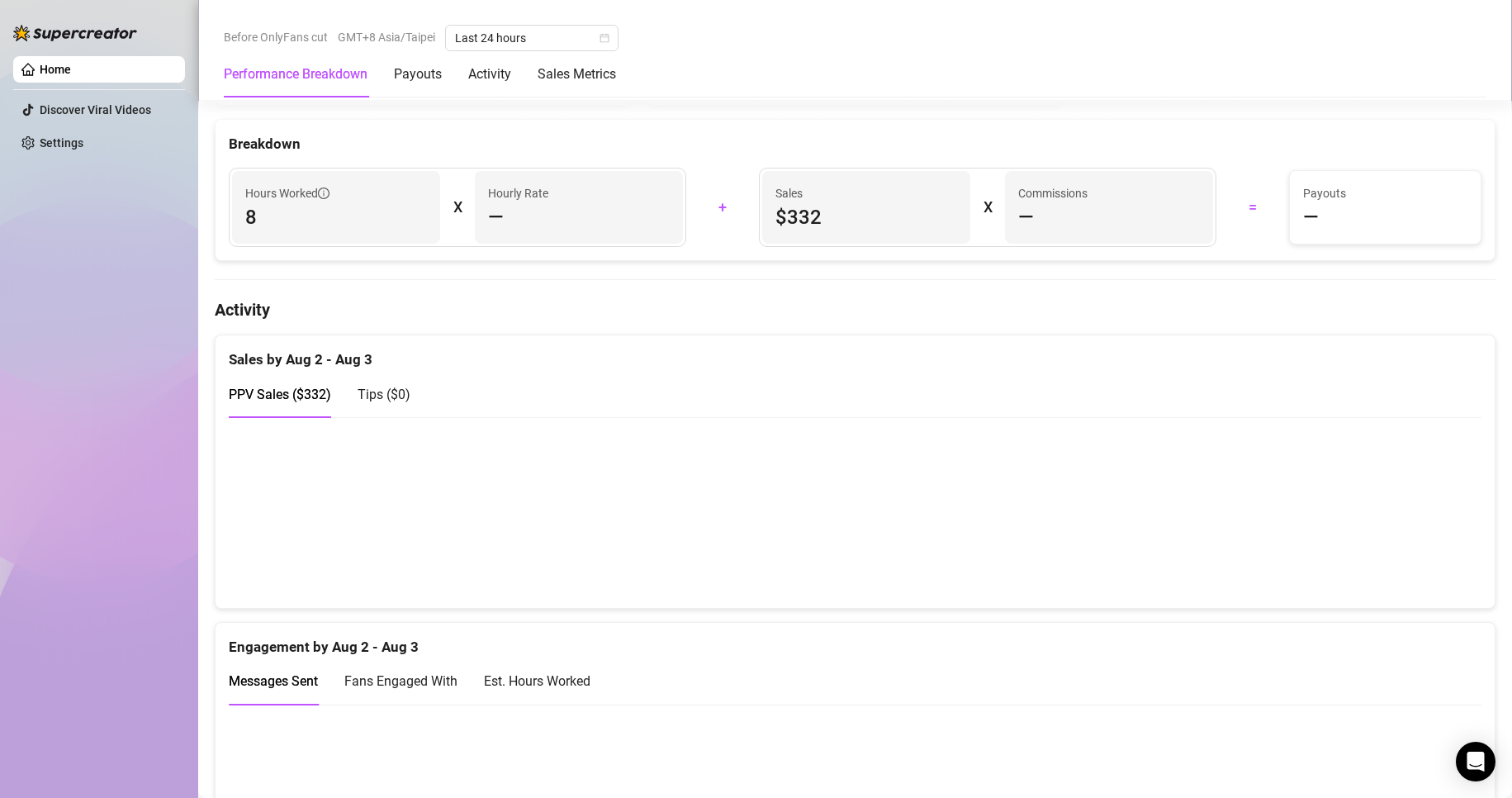 scroll, scrollTop: 165, scrollLeft: 0, axis: vertical 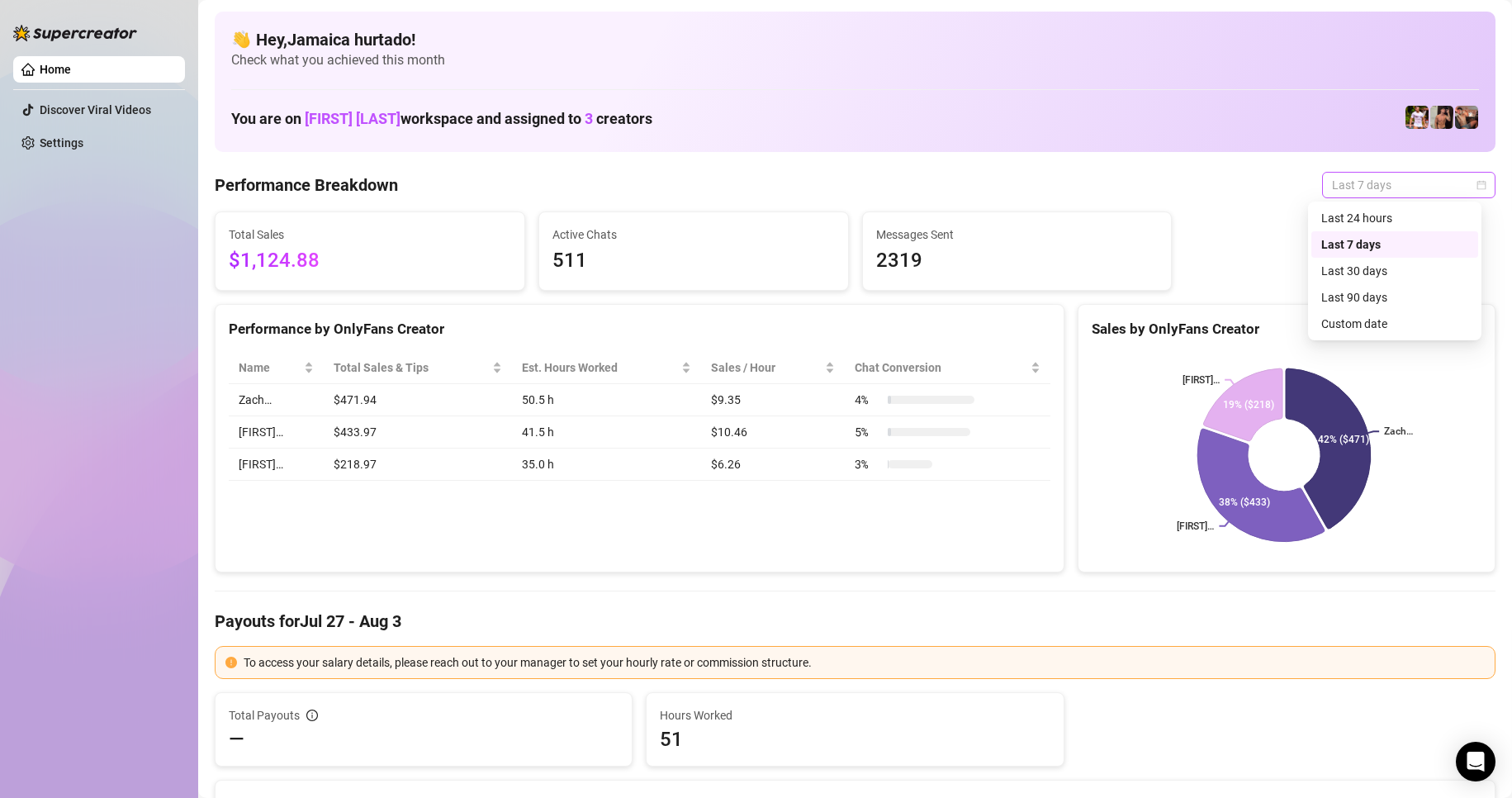 click on "Last 7 days" at bounding box center [1409, 185] 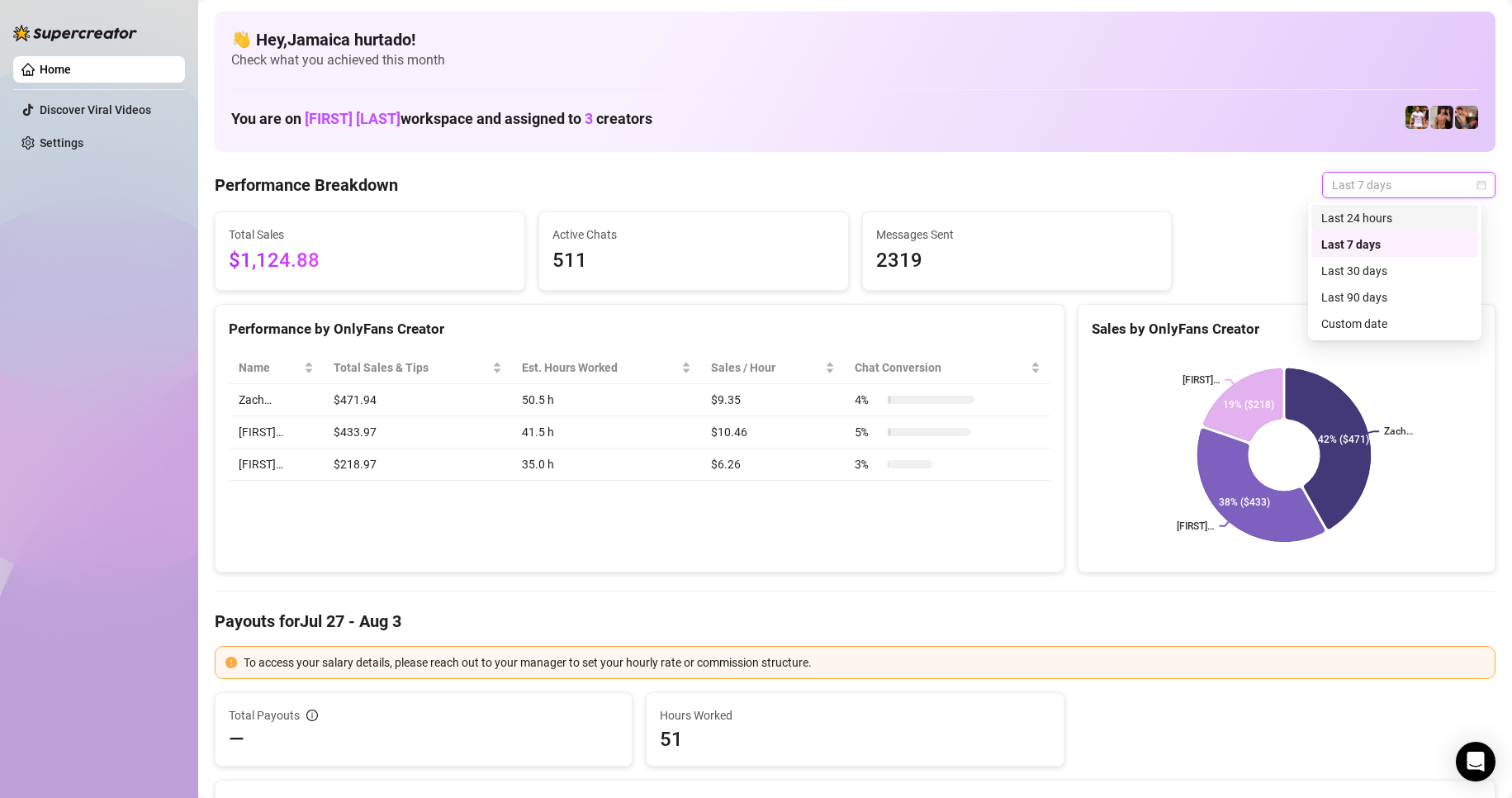 click on "Last 24 hours" at bounding box center (1395, 218) 